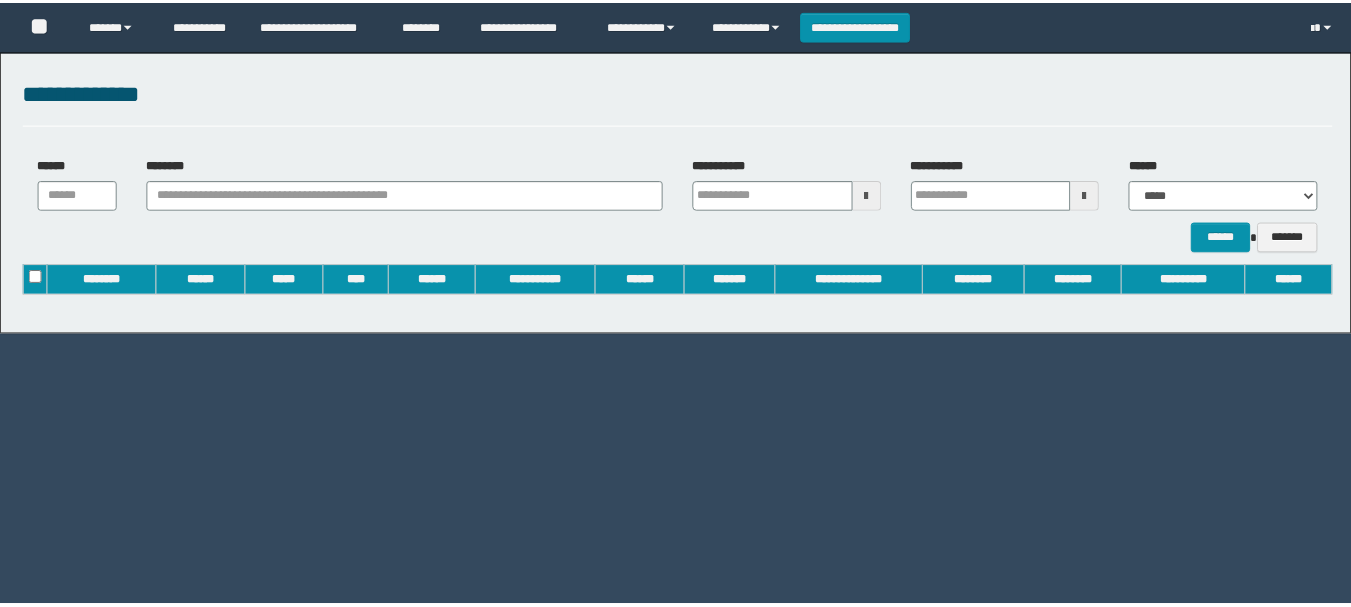 scroll, scrollTop: 0, scrollLeft: 0, axis: both 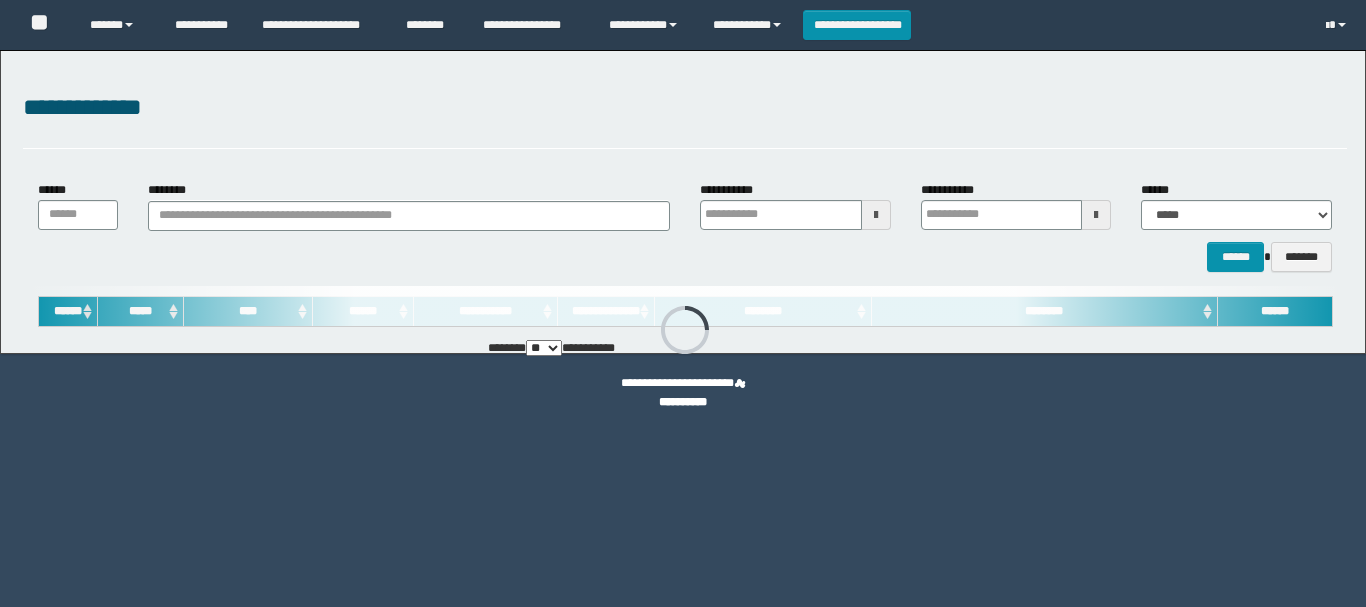 type on "**********" 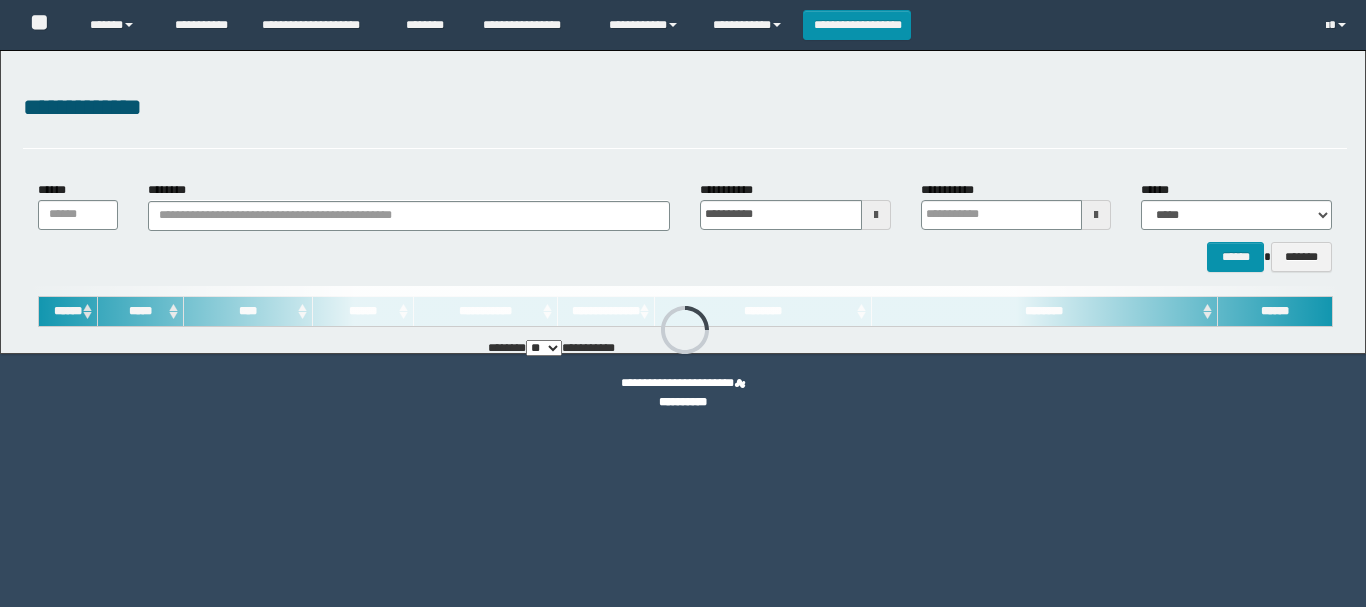 type on "**********" 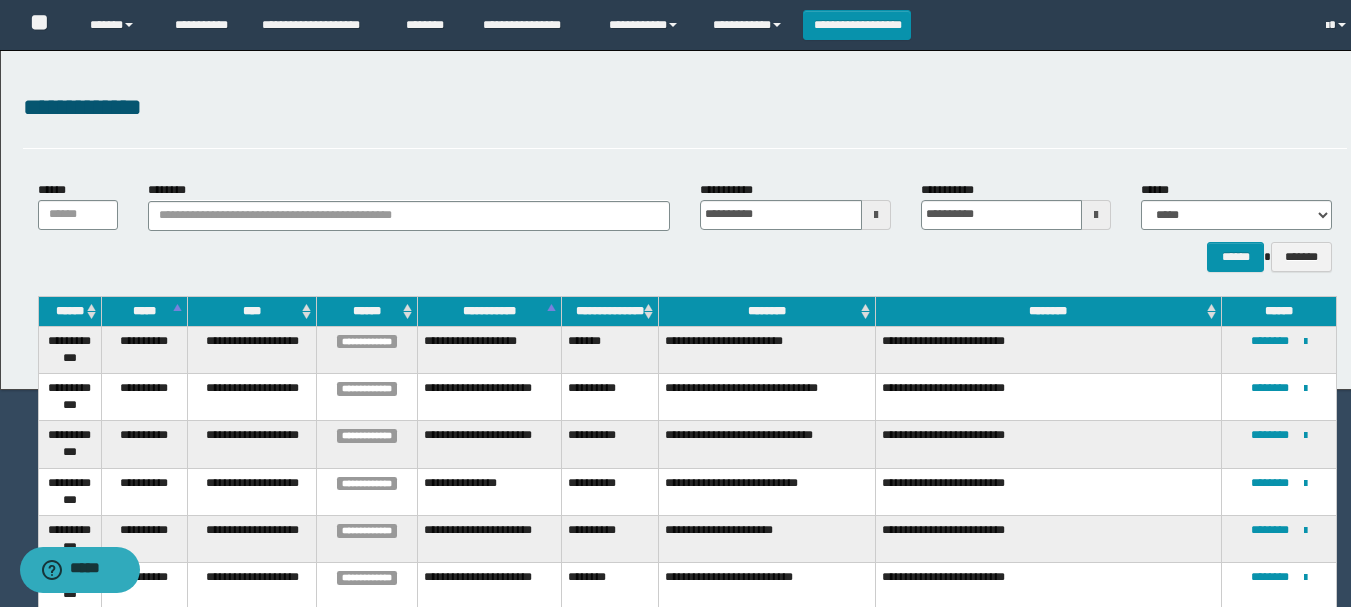 scroll, scrollTop: 0, scrollLeft: 0, axis: both 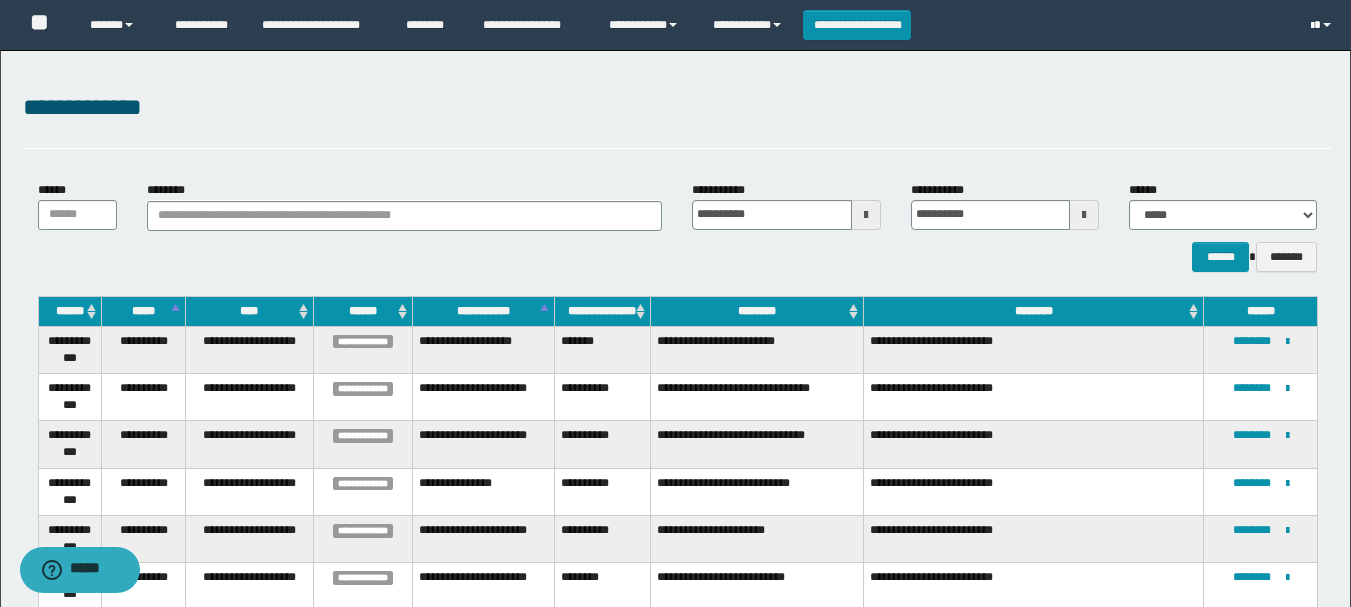 click at bounding box center [1312, 26] 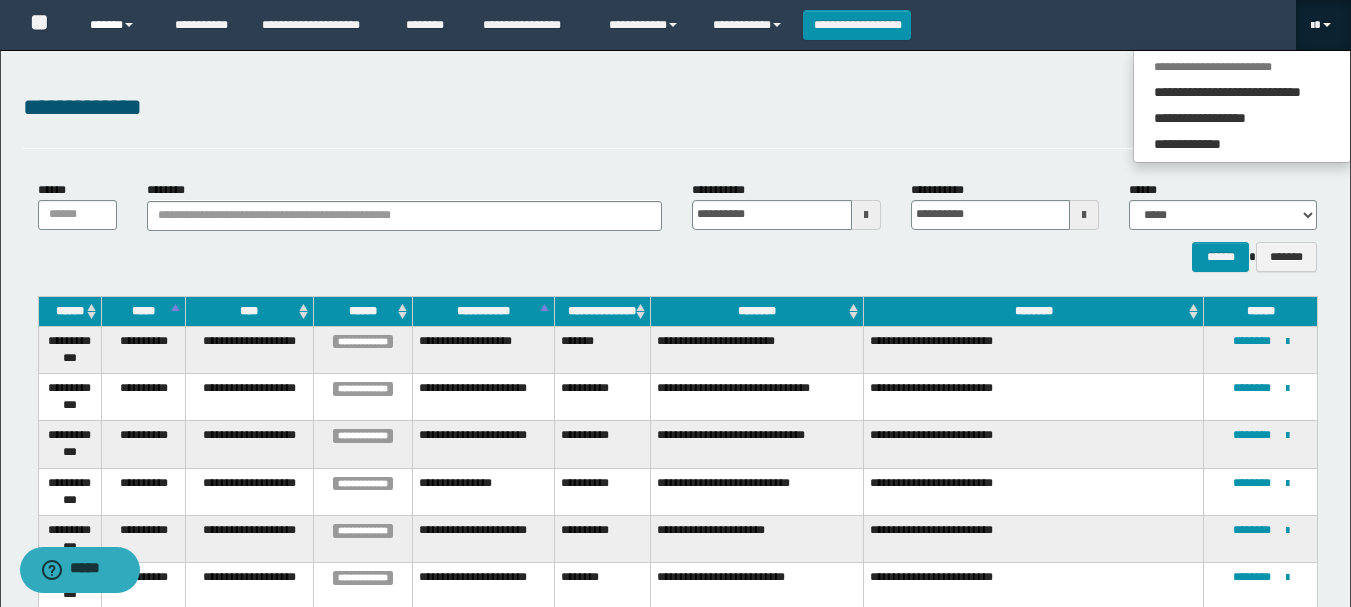 click on "******" at bounding box center (117, 25) 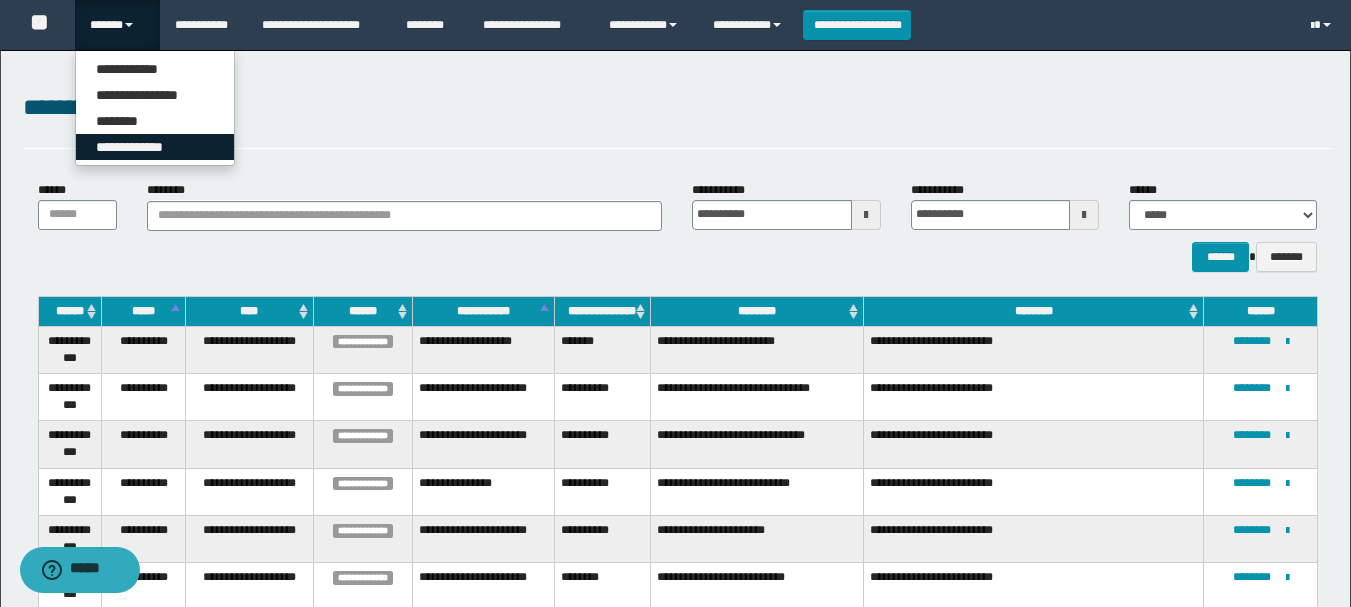 click on "**********" at bounding box center (155, 147) 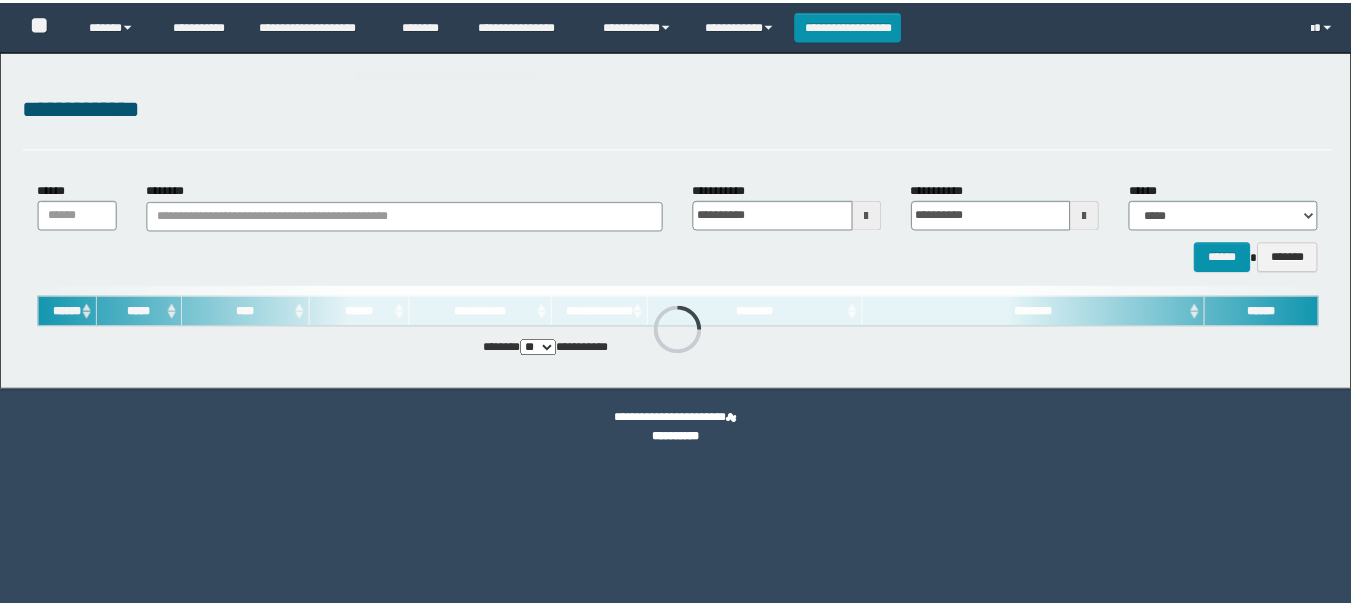 scroll, scrollTop: 0, scrollLeft: 0, axis: both 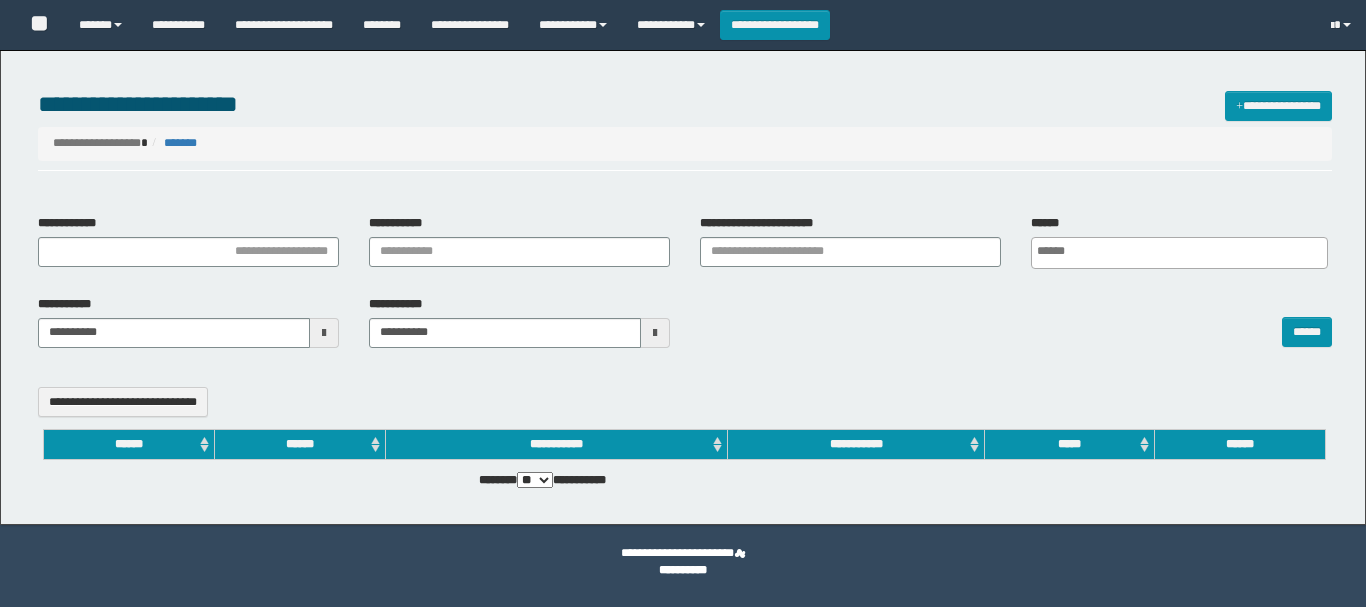 select 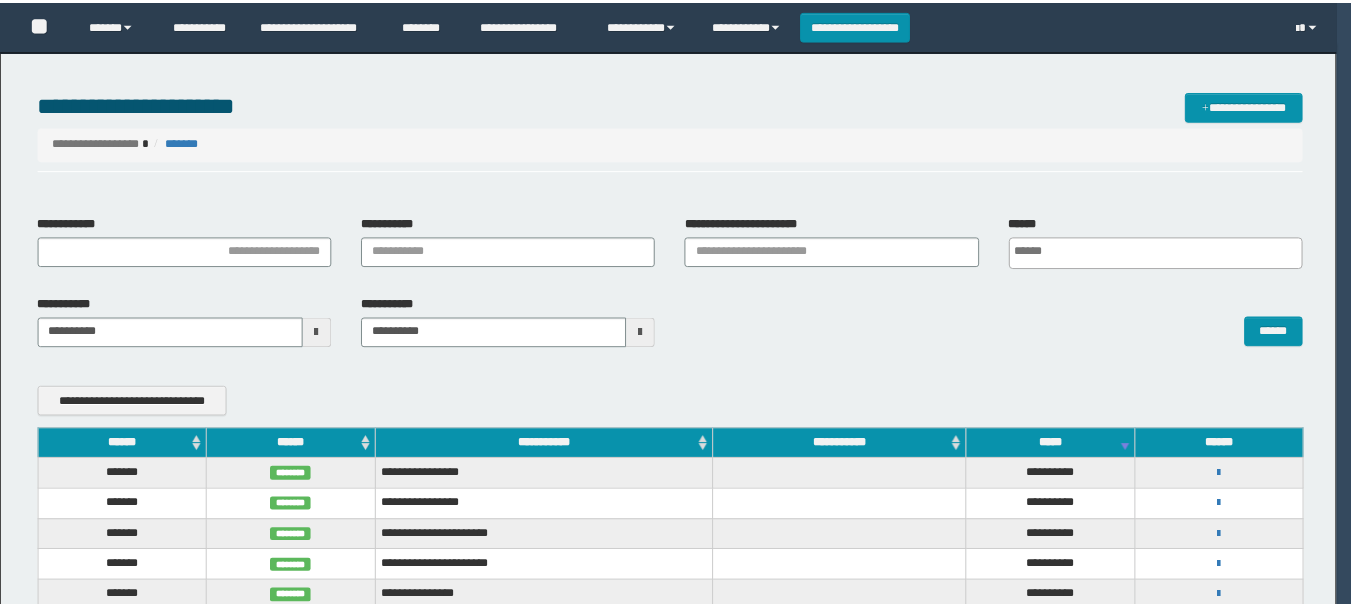 scroll, scrollTop: 0, scrollLeft: 0, axis: both 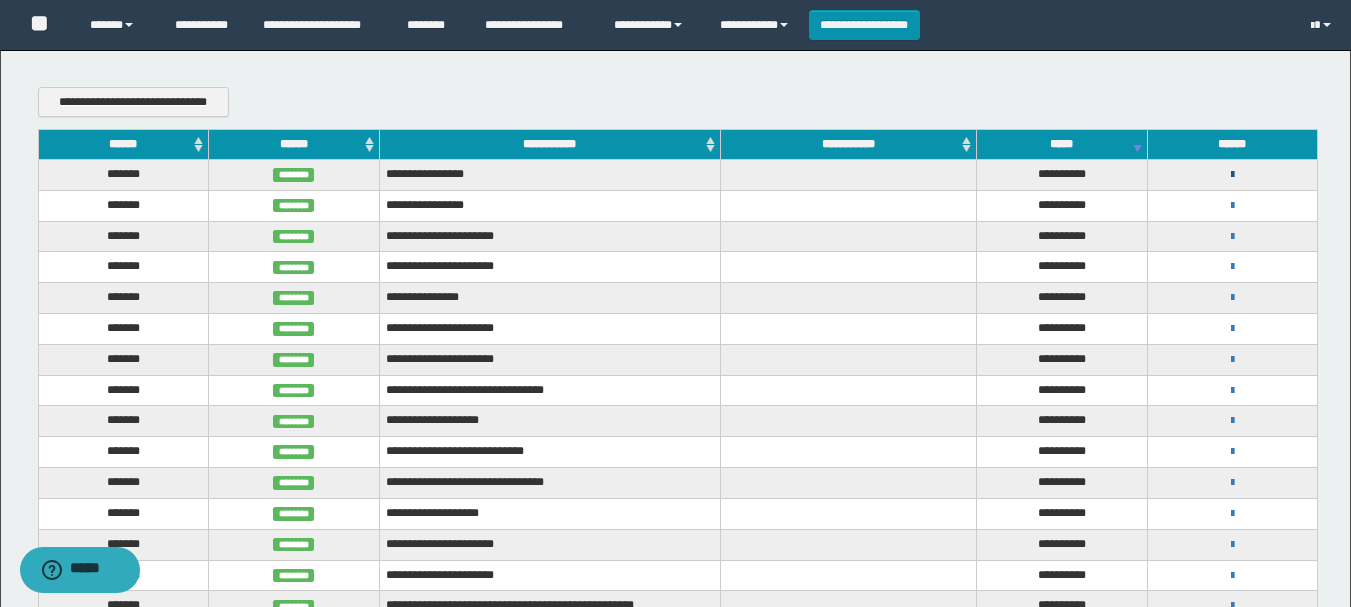 click at bounding box center (1232, 175) 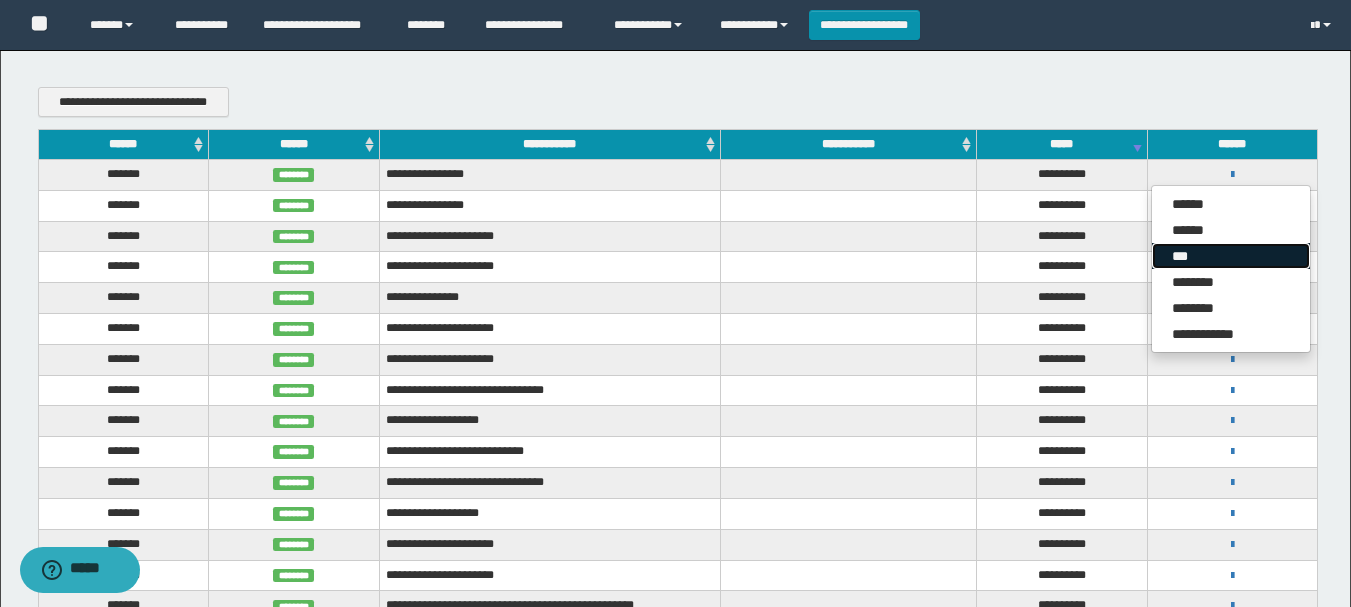 click on "***" at bounding box center (1231, 256) 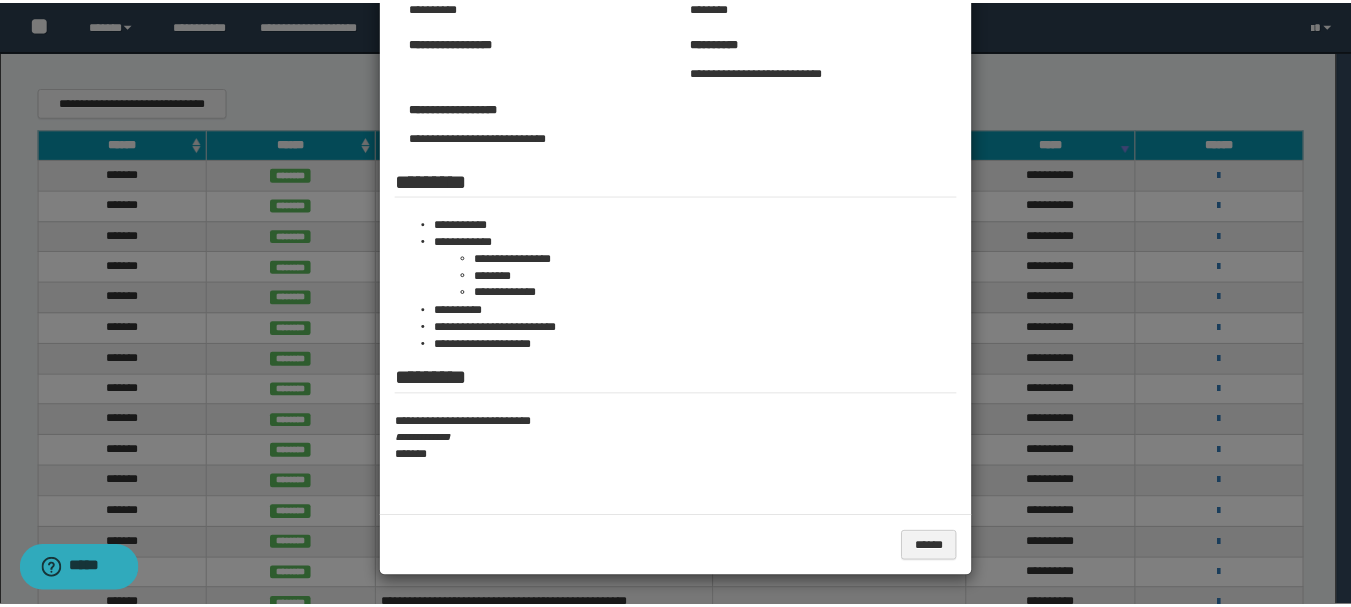 scroll, scrollTop: 212, scrollLeft: 0, axis: vertical 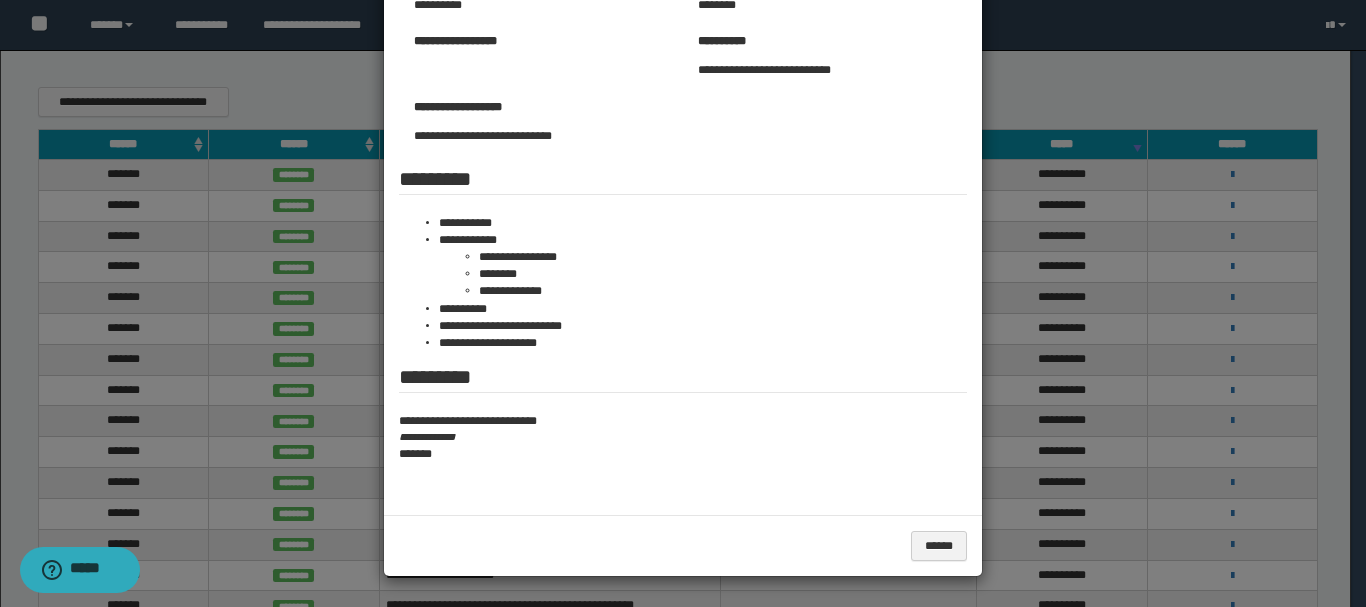 click at bounding box center [683, 197] 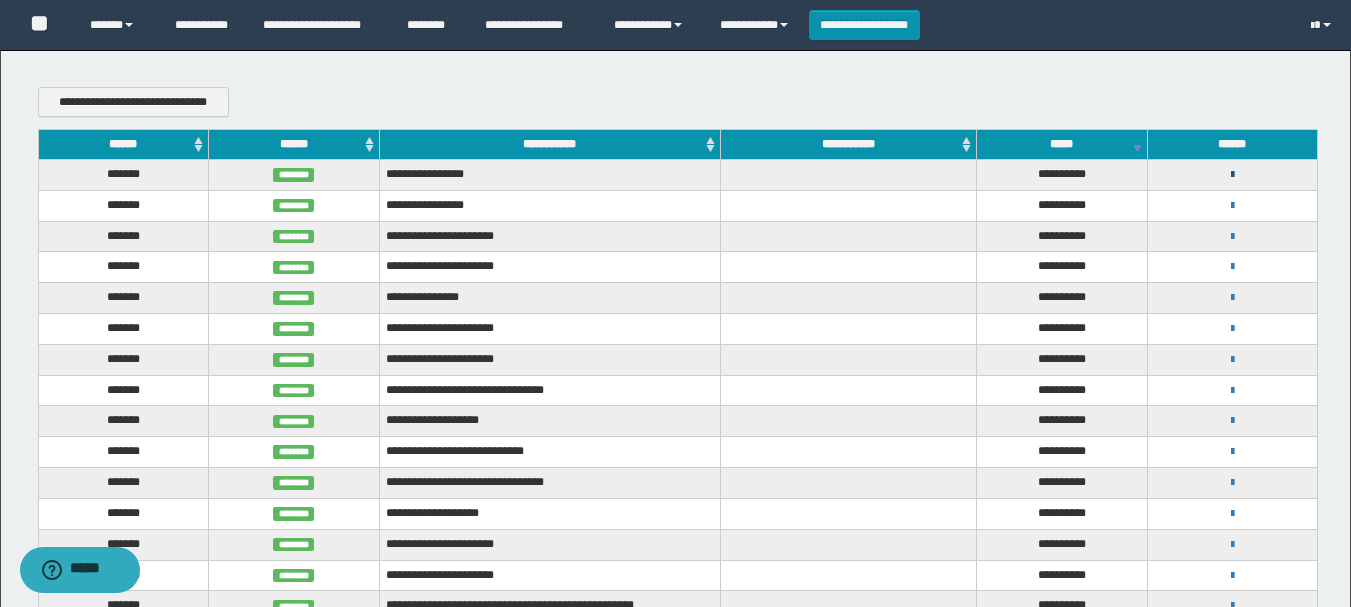 click at bounding box center (1232, 175) 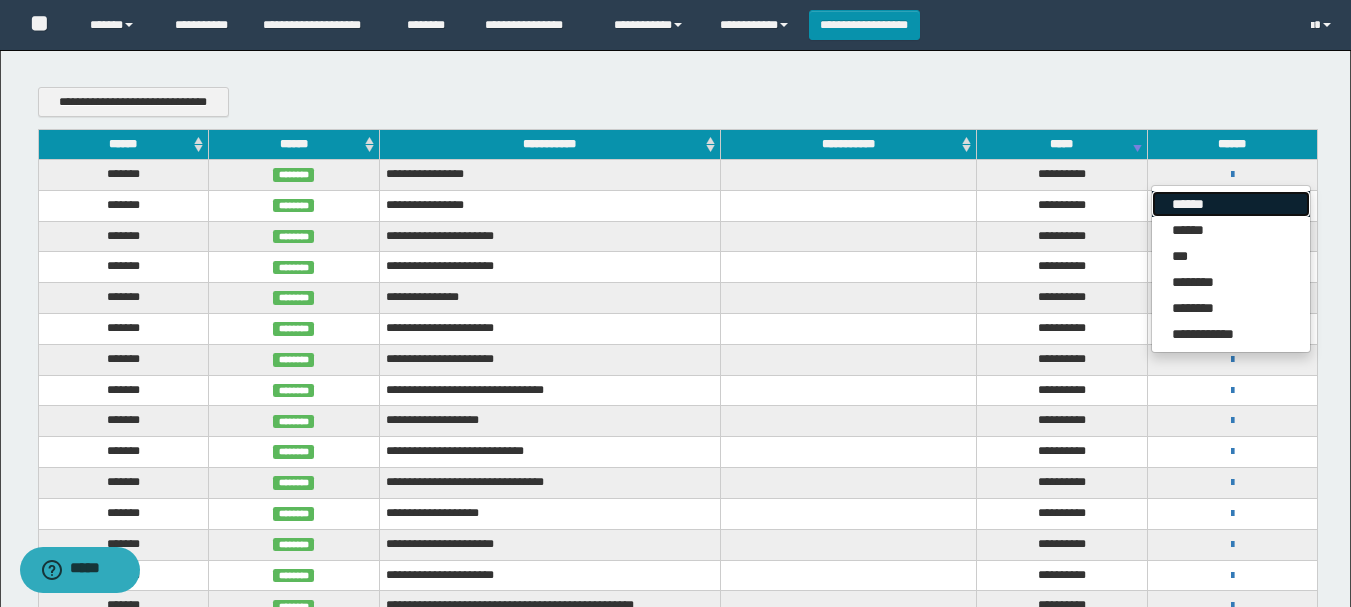 click on "******" at bounding box center (1231, 204) 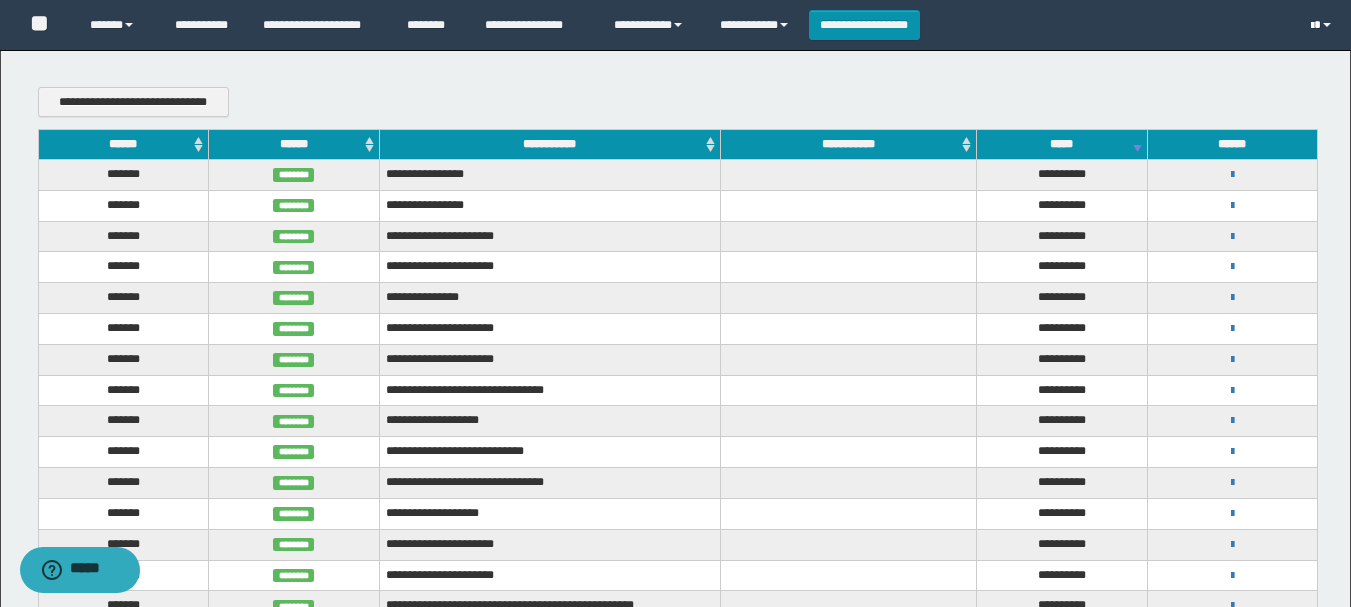 click at bounding box center (1312, 26) 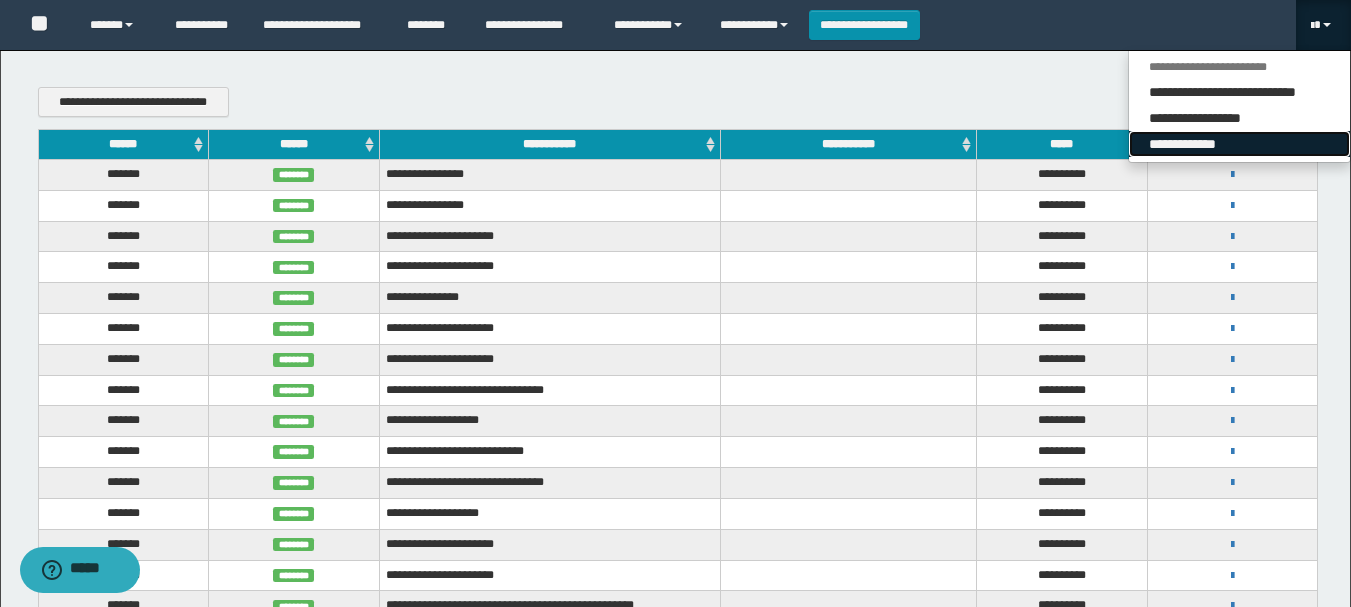 click on "**********" at bounding box center (1239, 144) 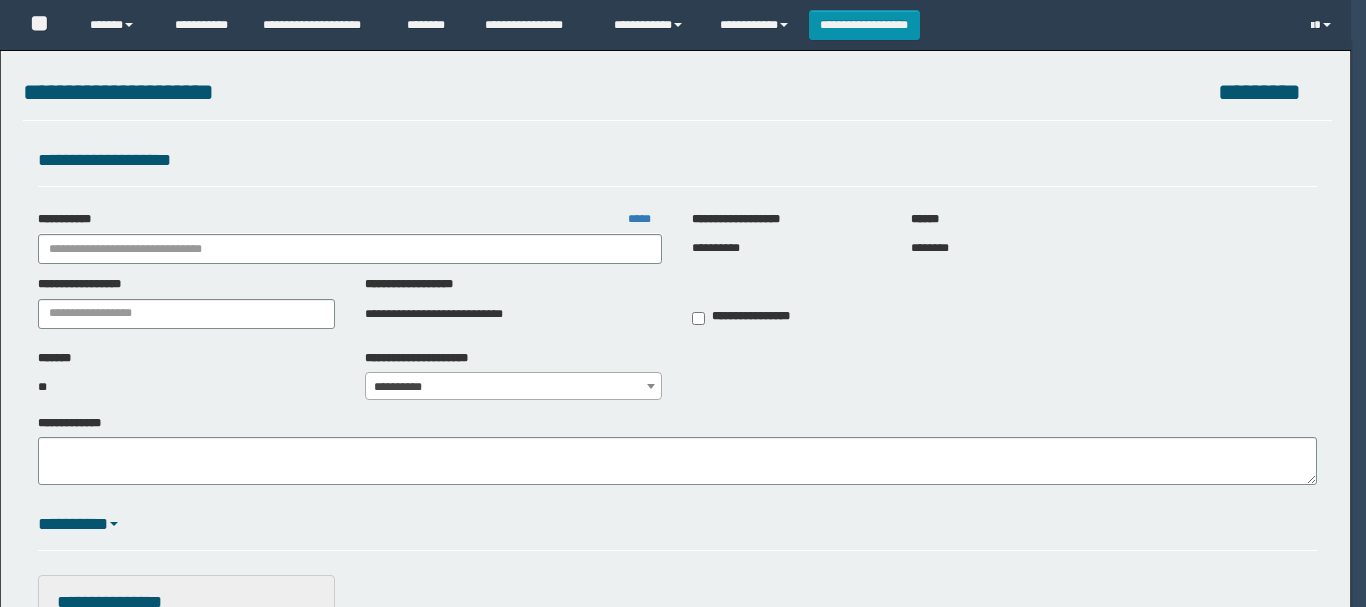 type on "**********" 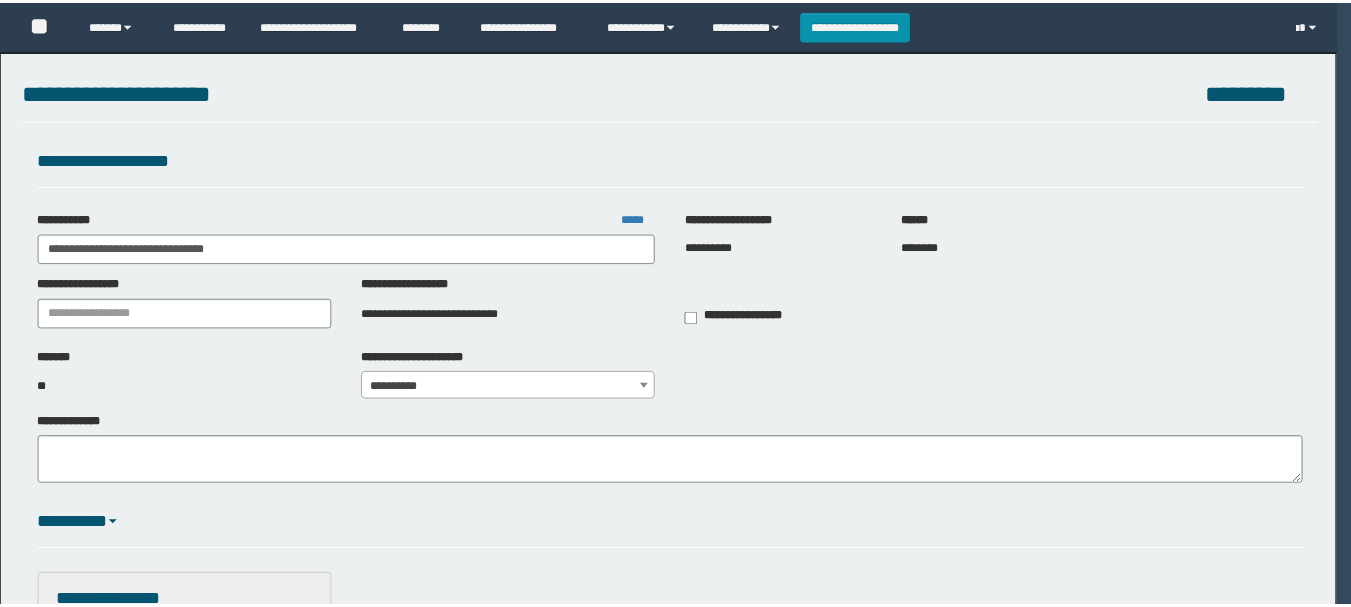 scroll, scrollTop: 0, scrollLeft: 0, axis: both 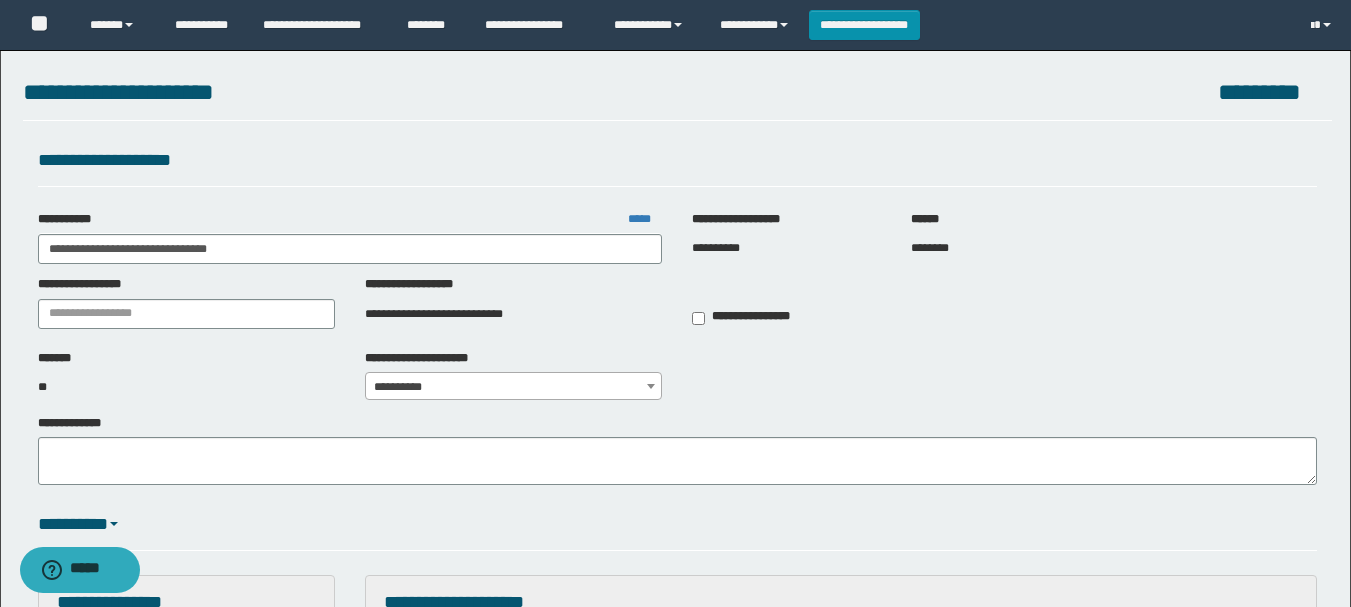 click on "**********" at bounding box center (677, 376) 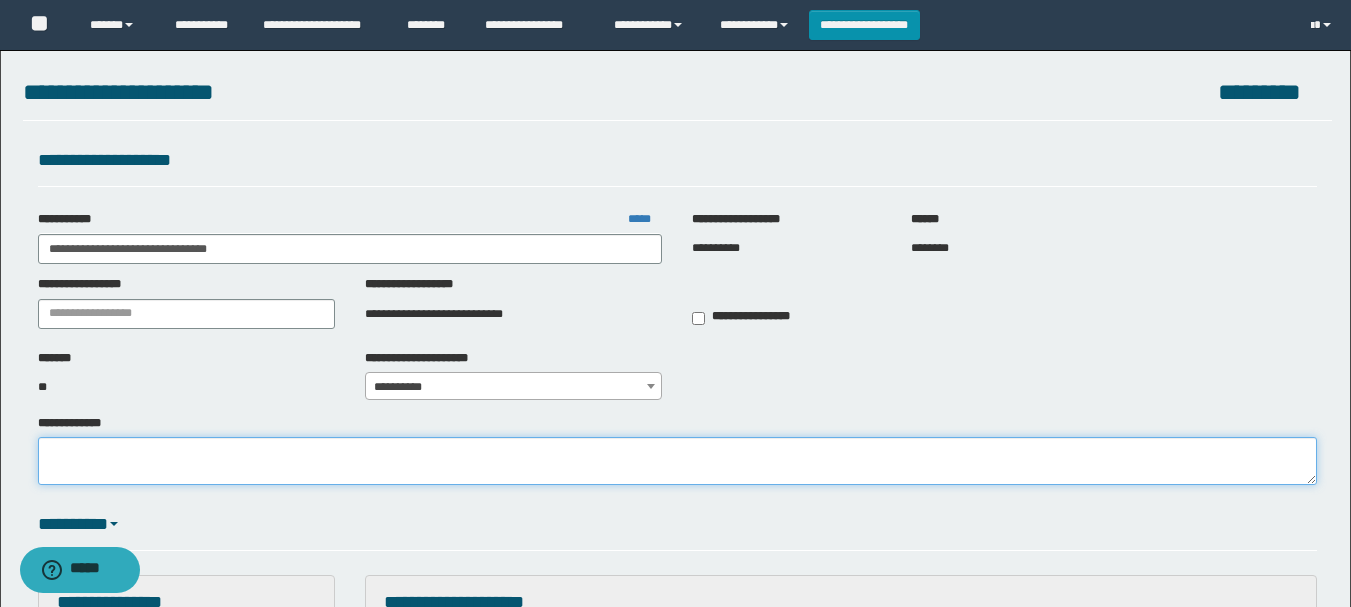click on "**********" at bounding box center [677, 461] 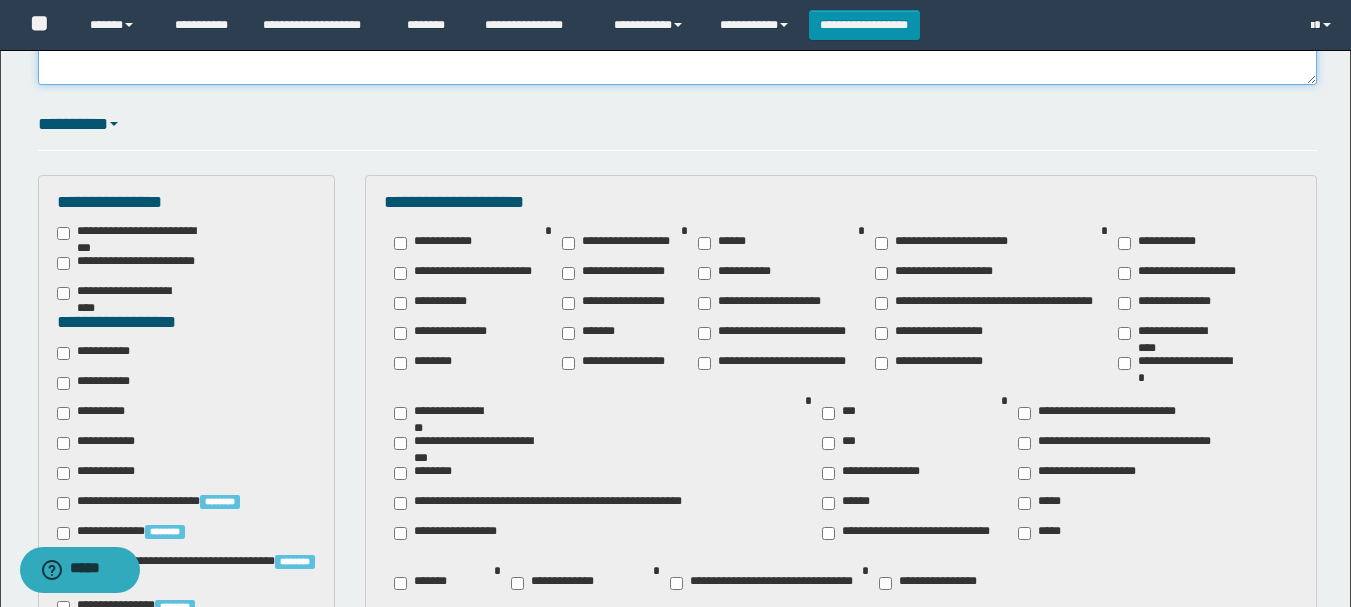 scroll, scrollTop: 500, scrollLeft: 0, axis: vertical 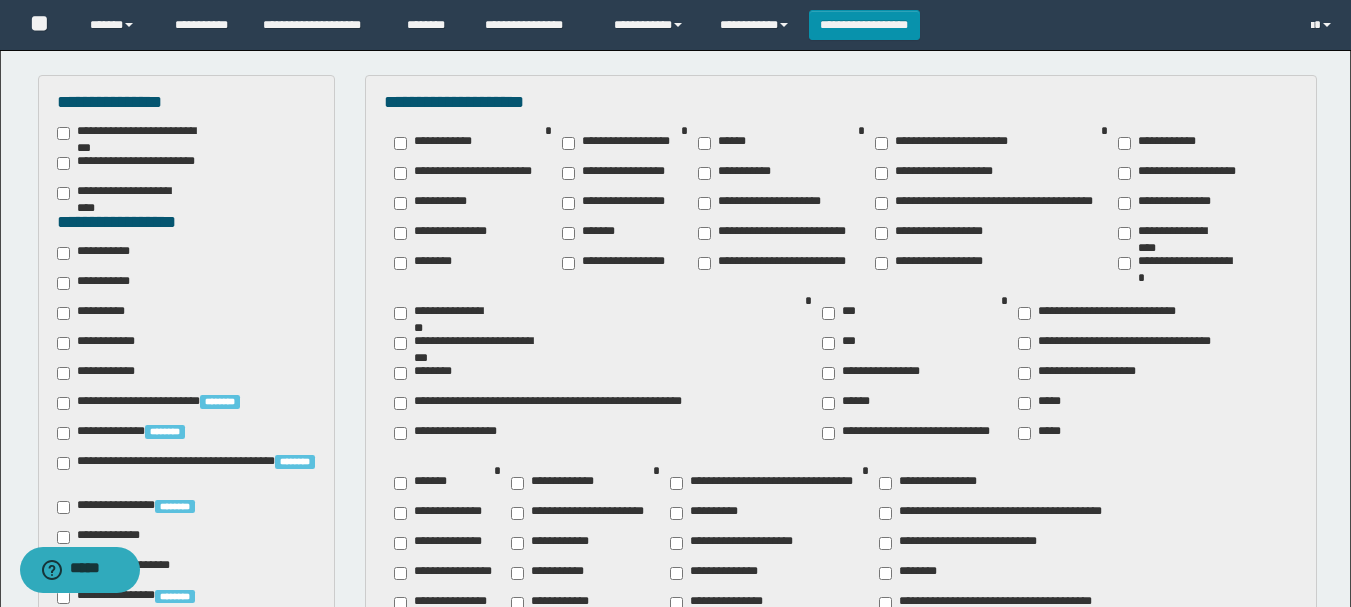 click on "**********" at bounding box center [97, 313] 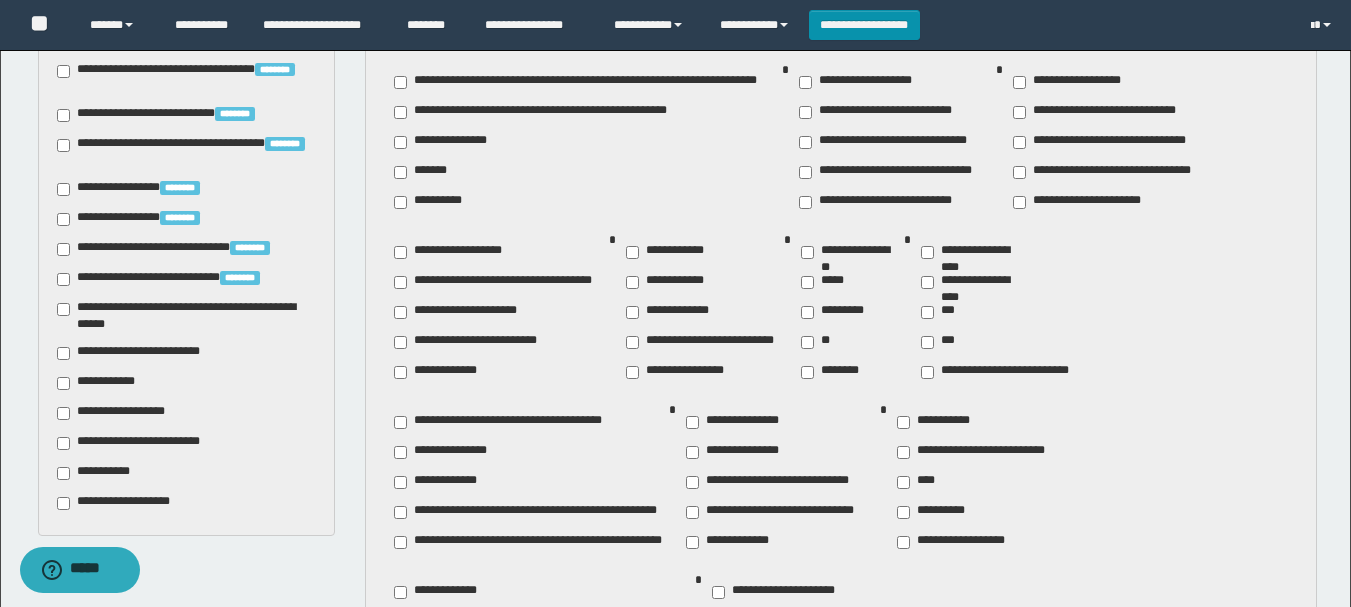 scroll, scrollTop: 1800, scrollLeft: 0, axis: vertical 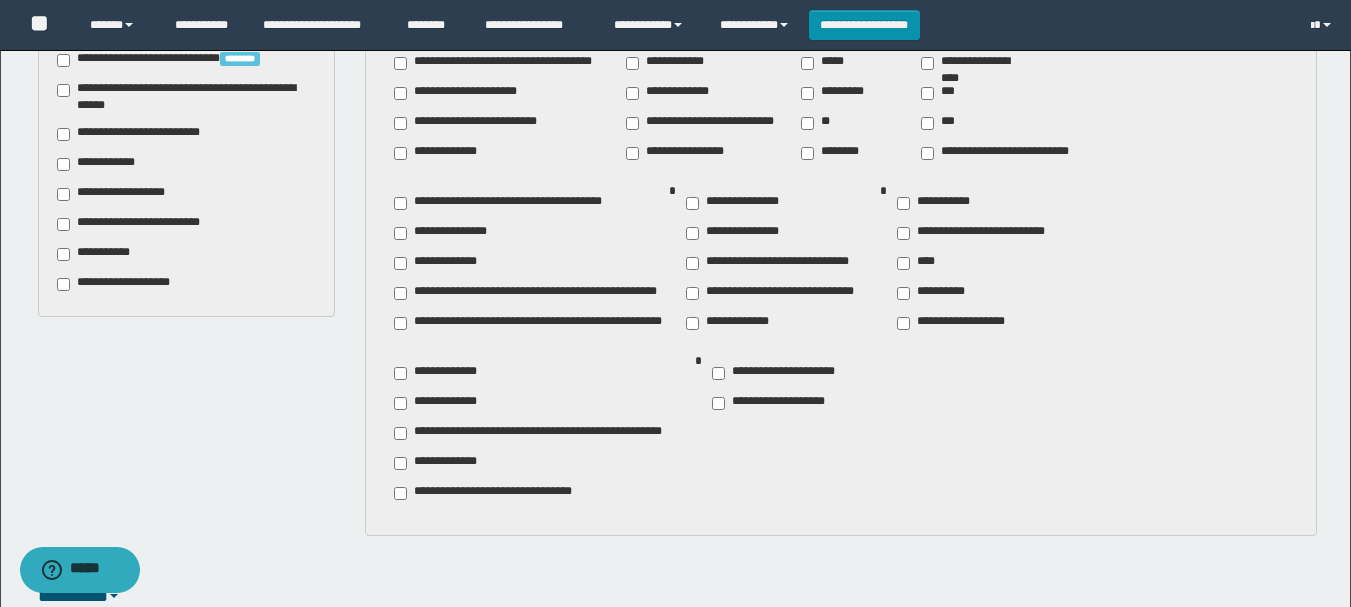 click on "**********" at bounding box center [97, 254] 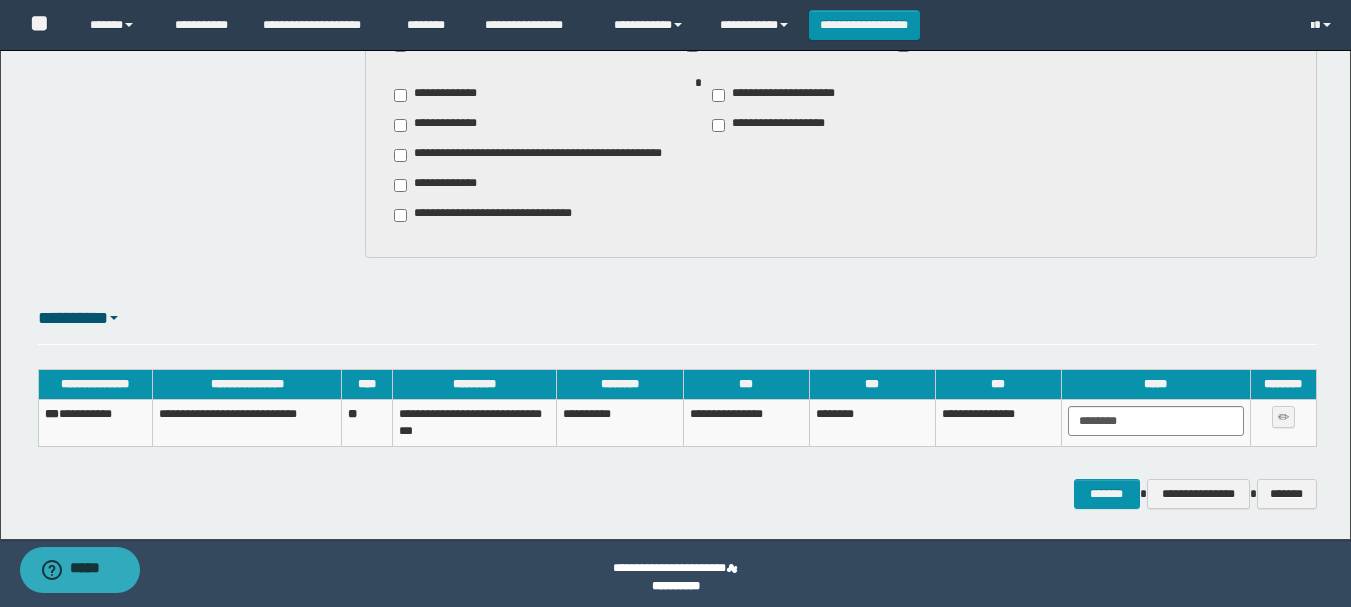 scroll, scrollTop: 2086, scrollLeft: 0, axis: vertical 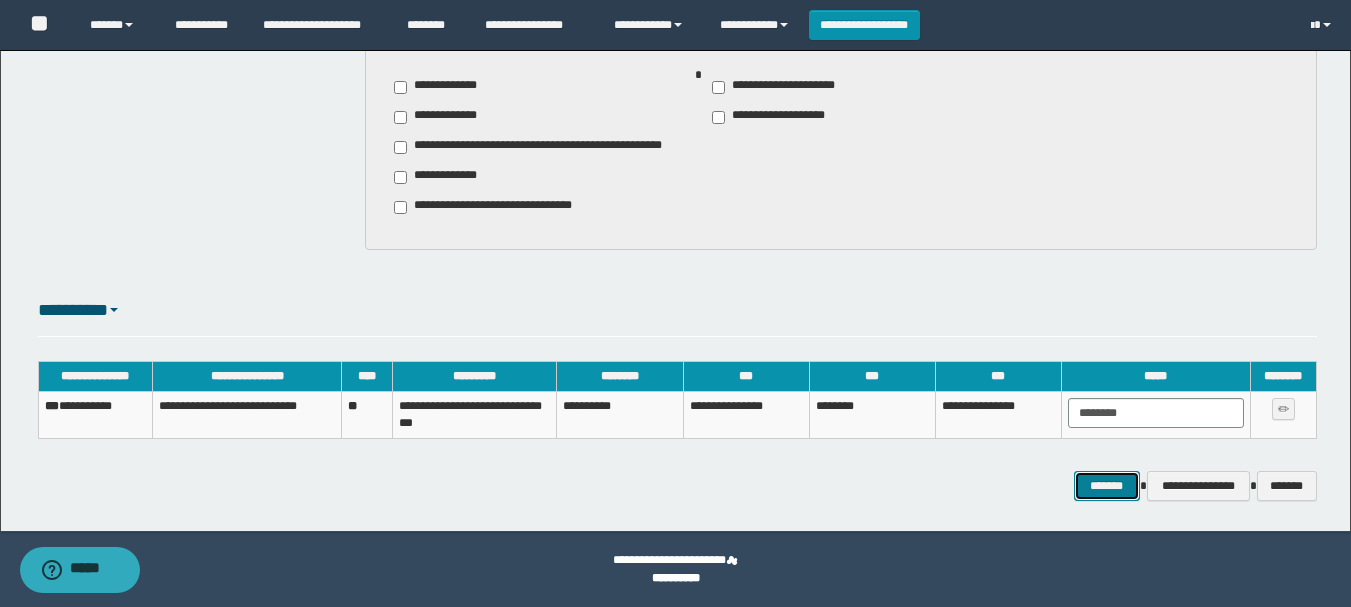 click on "*******" at bounding box center (1107, 486) 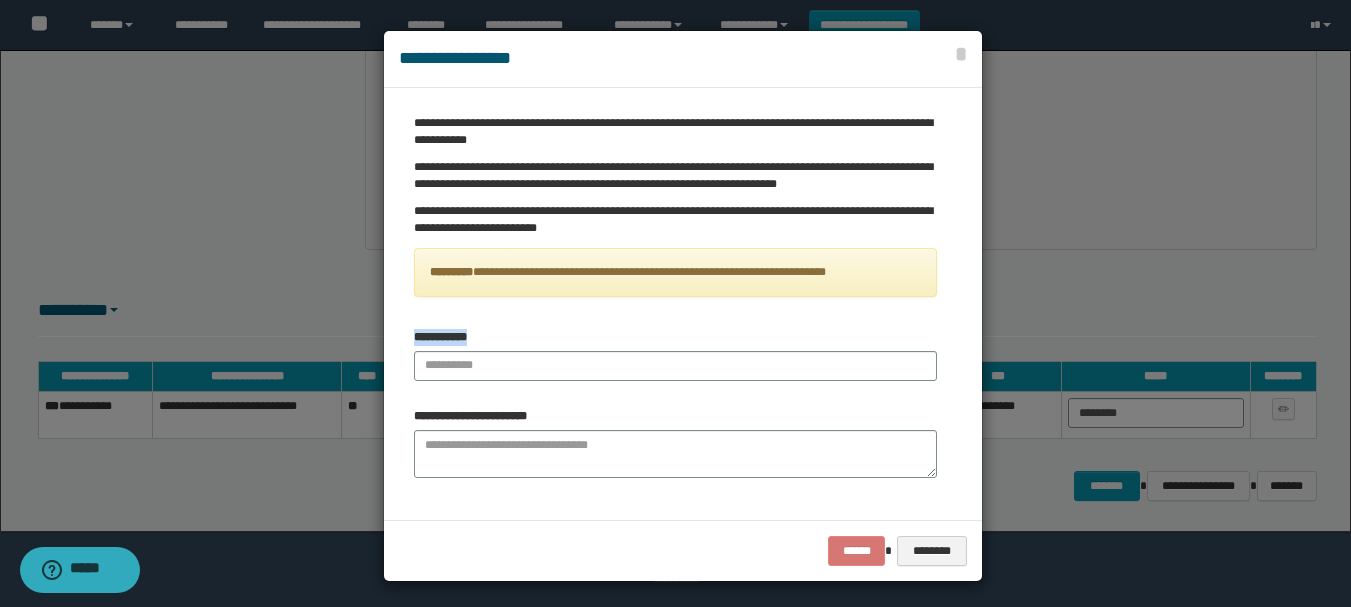 drag, startPoint x: 496, startPoint y: 343, endPoint x: 383, endPoint y: 342, distance: 113.004425 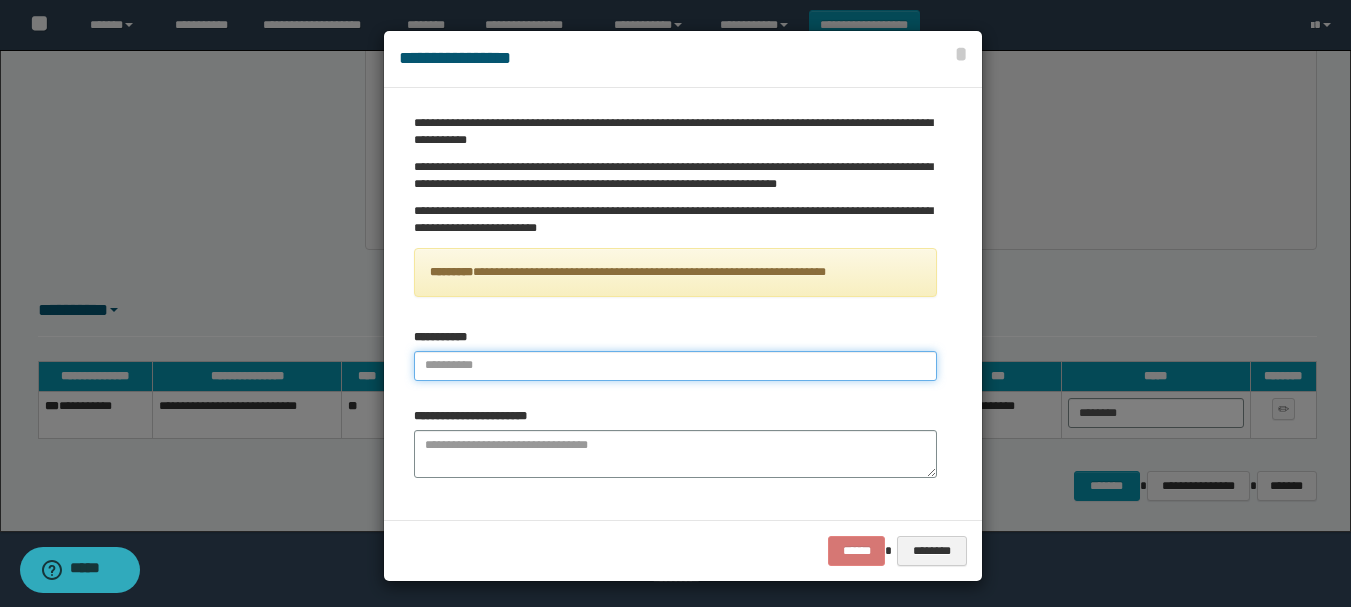 click at bounding box center [675, 366] 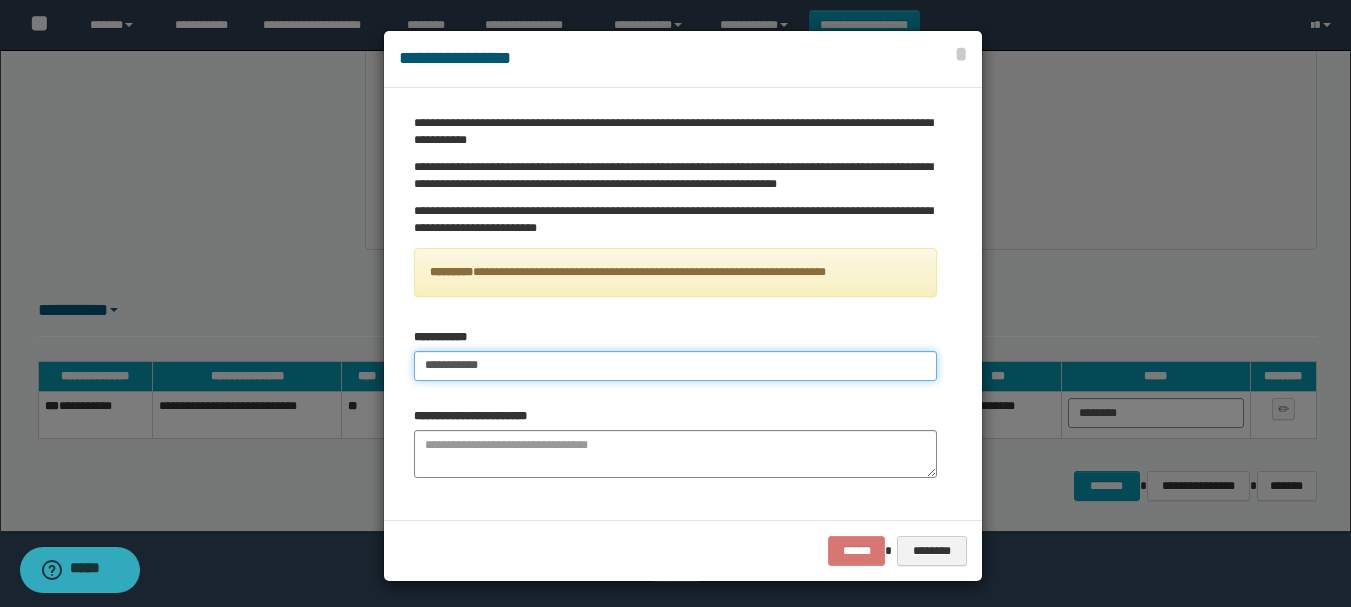 type on "**********" 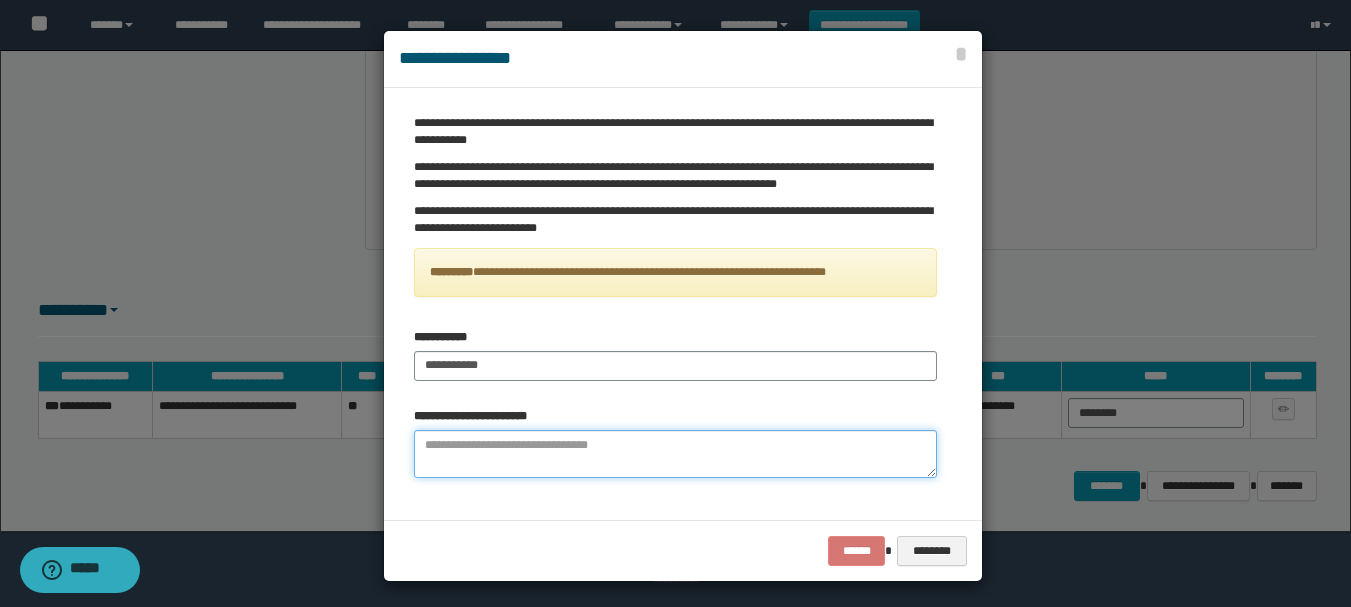 click at bounding box center [675, 454] 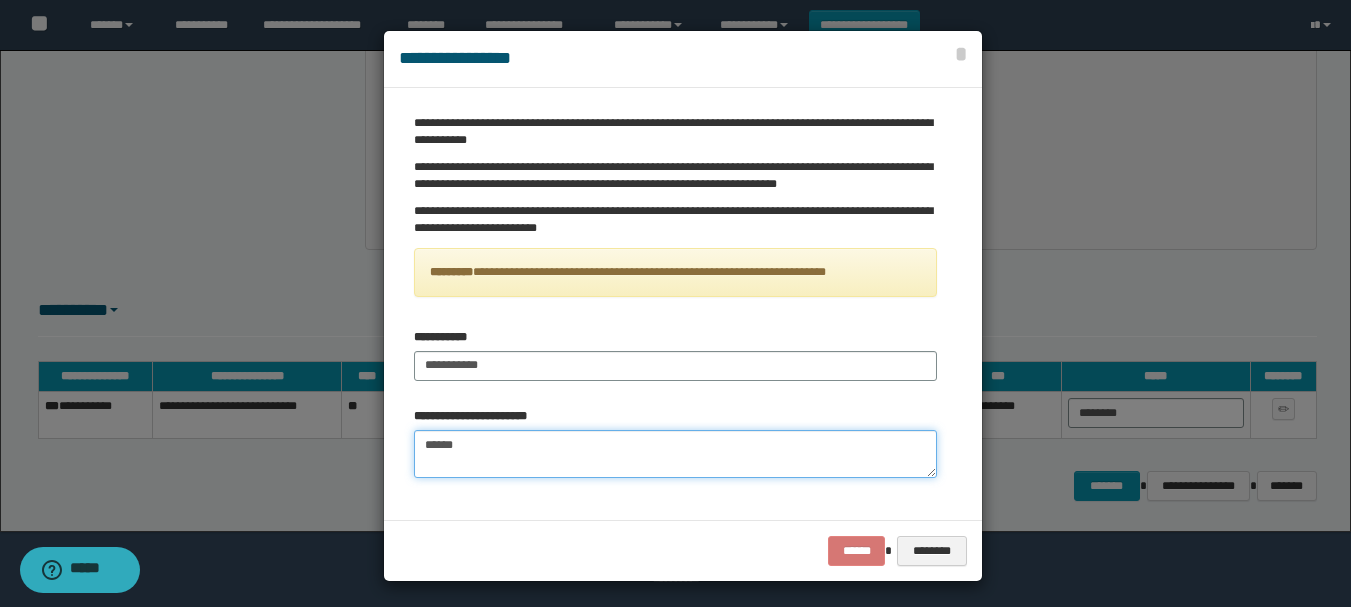 type on "******" 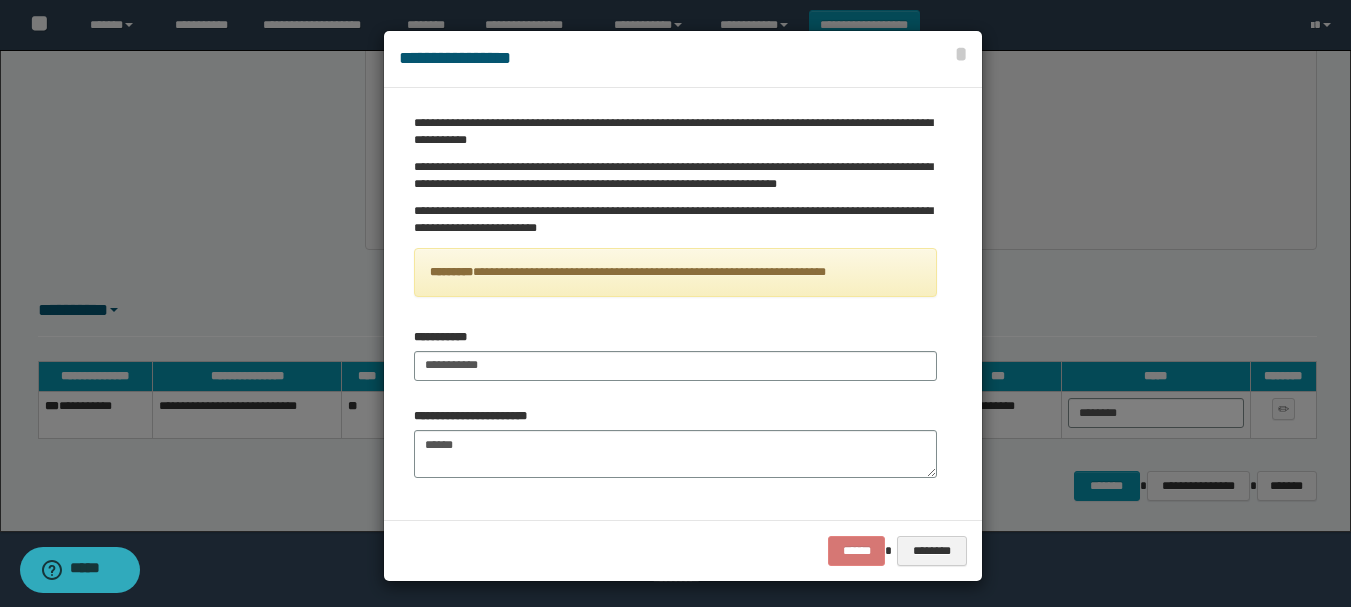 click on "**********" at bounding box center [675, 355] 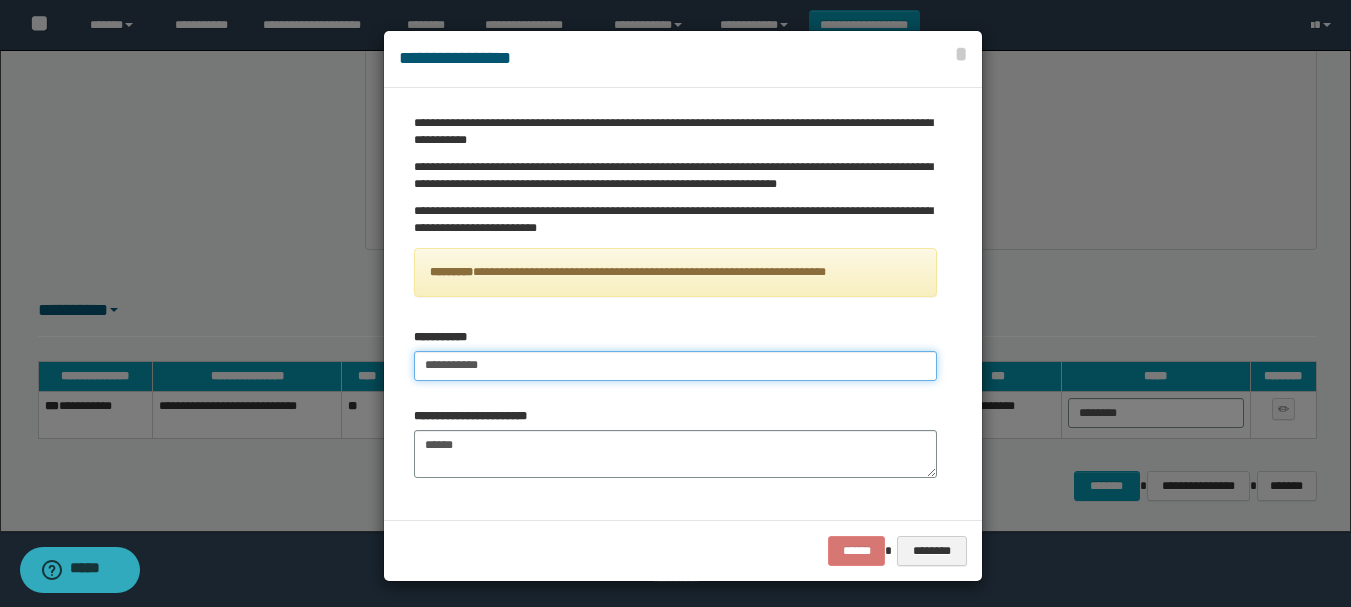 click on "**********" at bounding box center (675, 366) 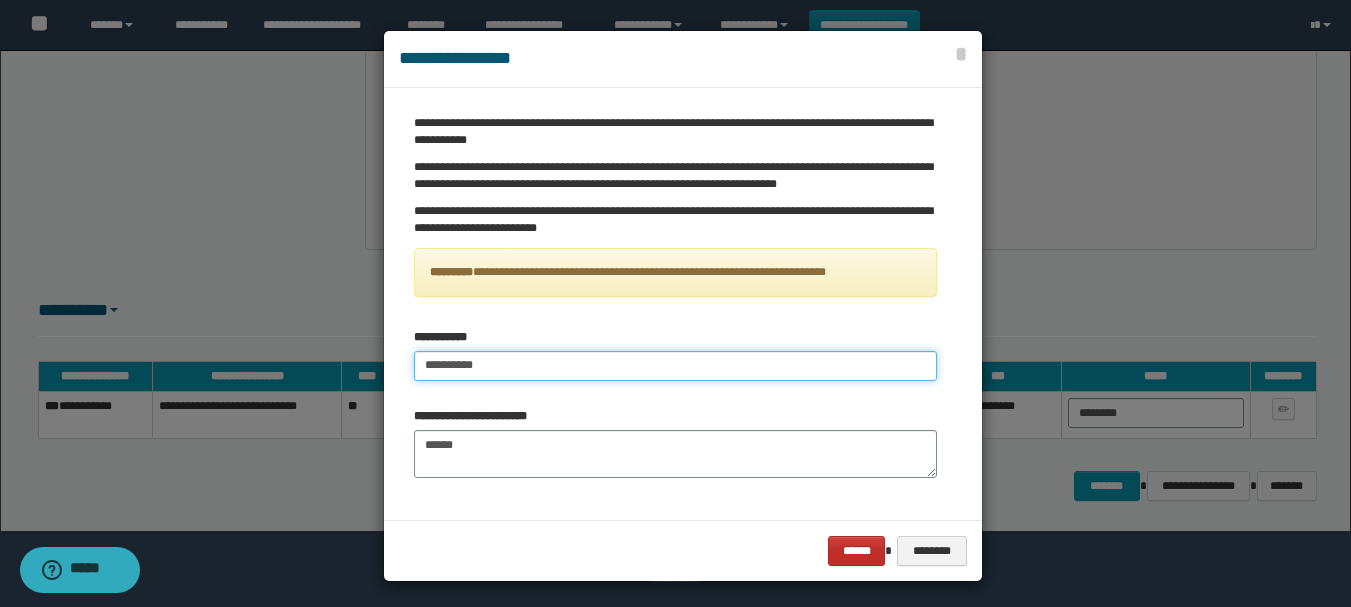 type on "**********" 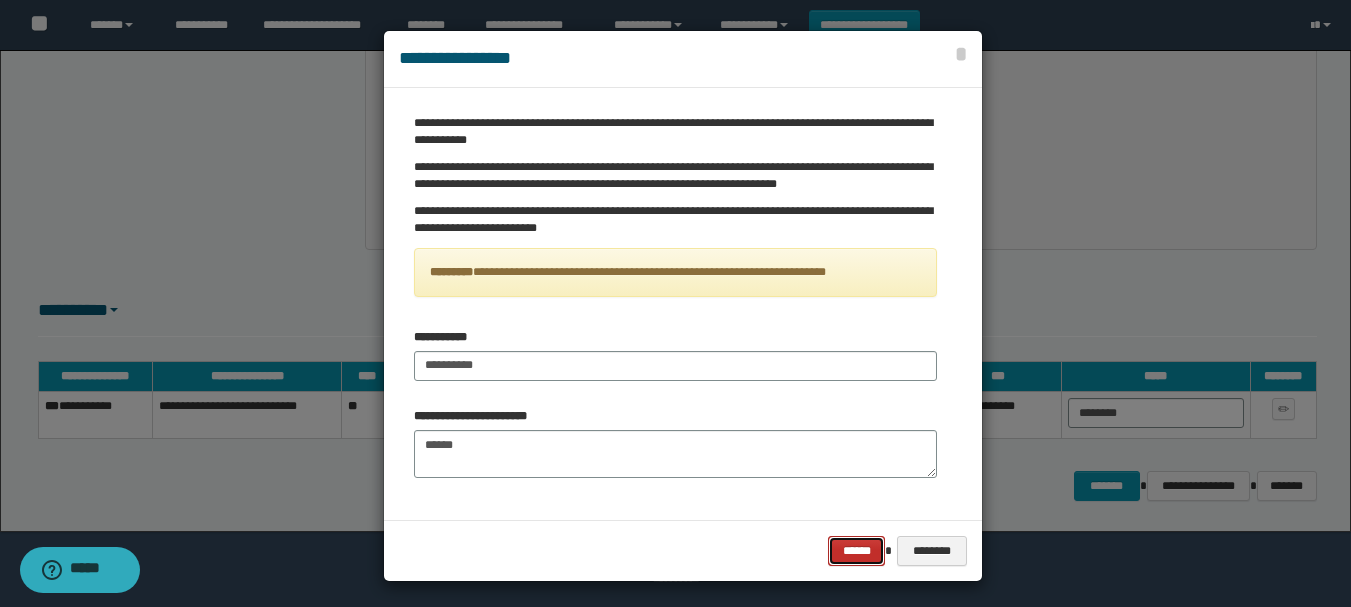 click on "******" at bounding box center (856, 551) 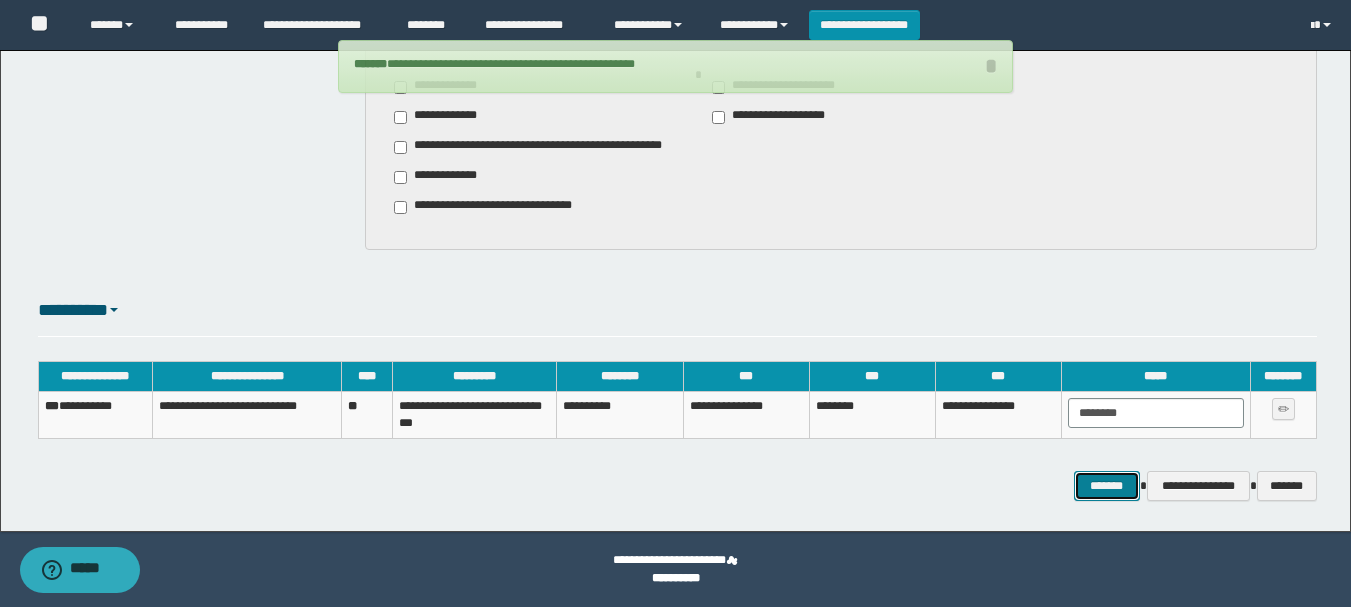 click on "*******" at bounding box center (1107, 486) 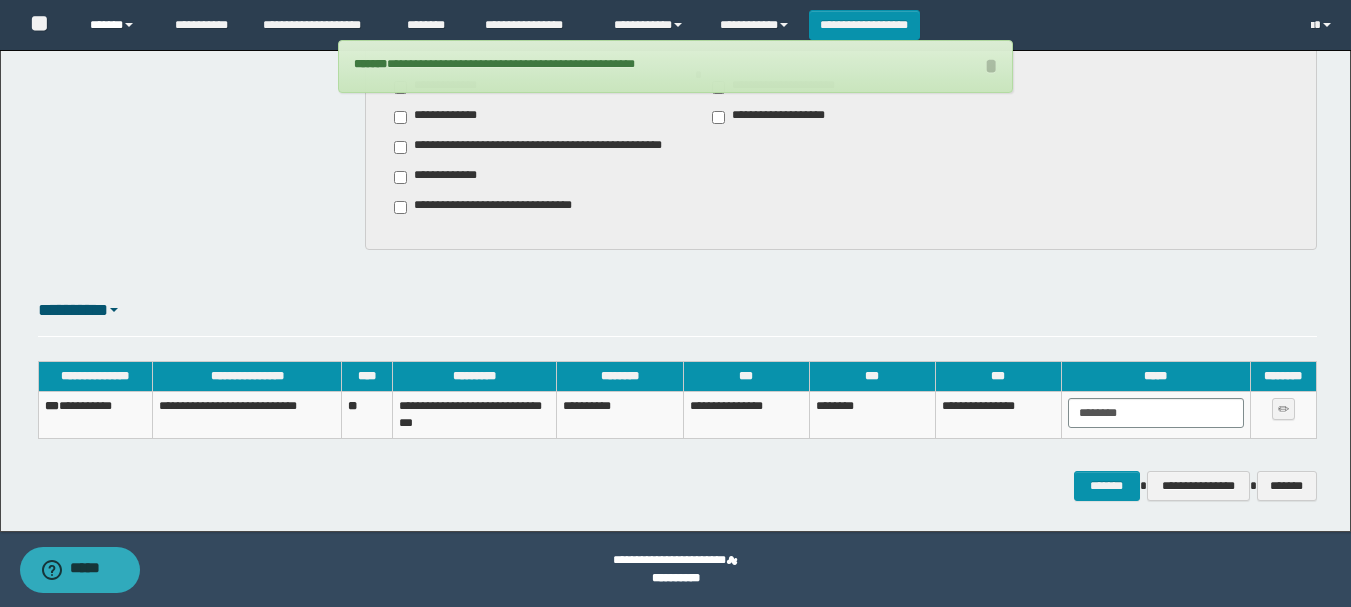 click on "******" at bounding box center (117, 25) 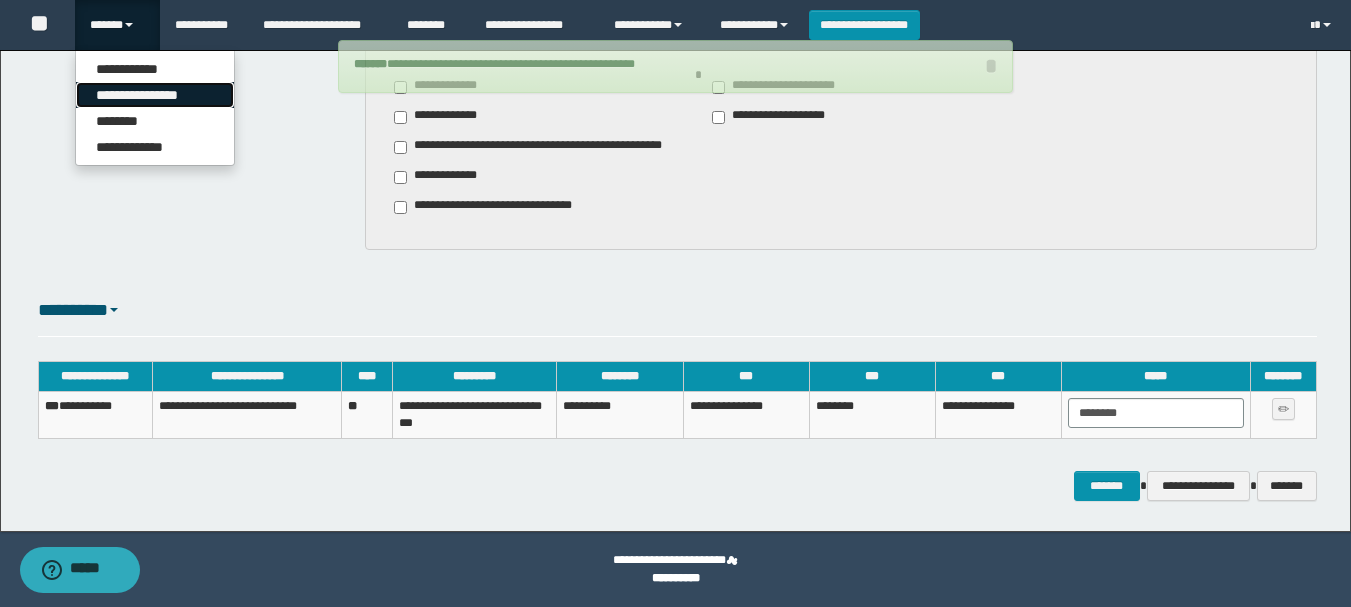 click on "**********" at bounding box center (155, 95) 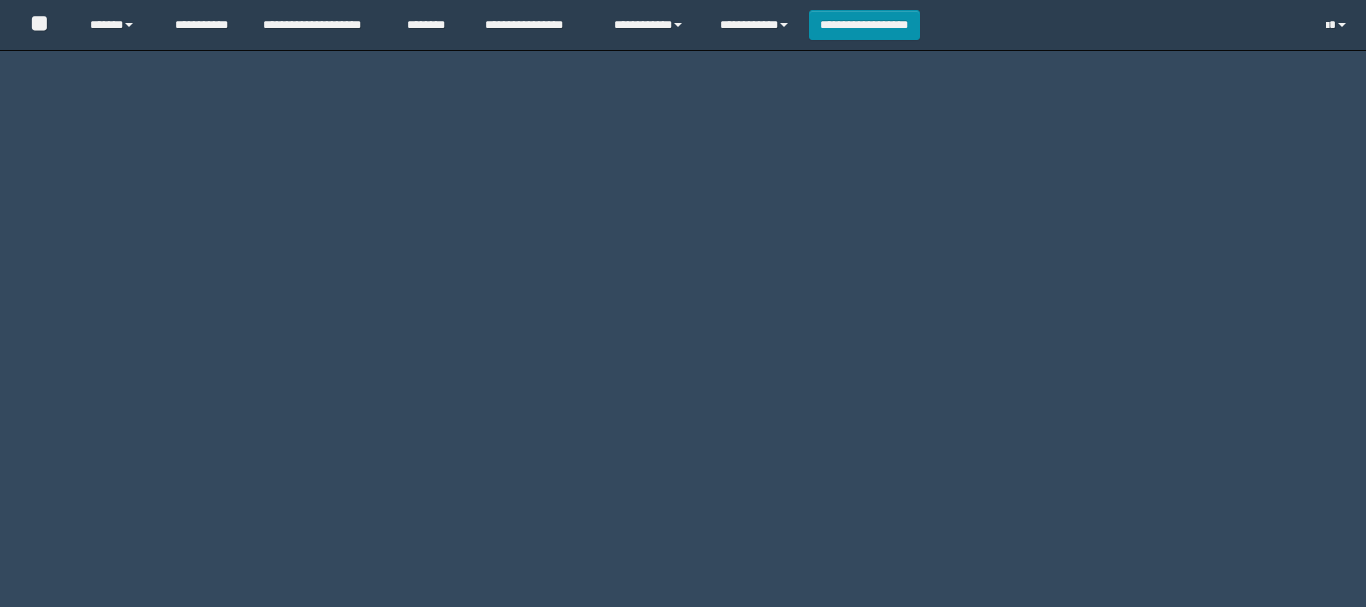 scroll, scrollTop: 0, scrollLeft: 0, axis: both 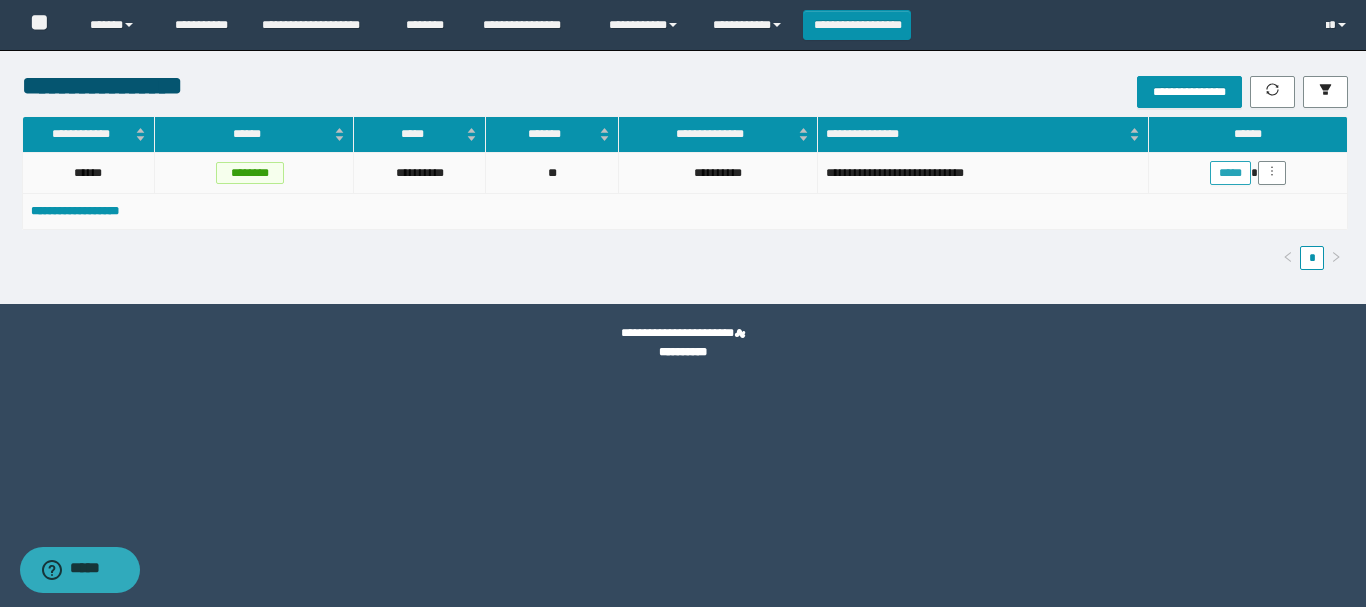 click on "*****" at bounding box center [1230, 173] 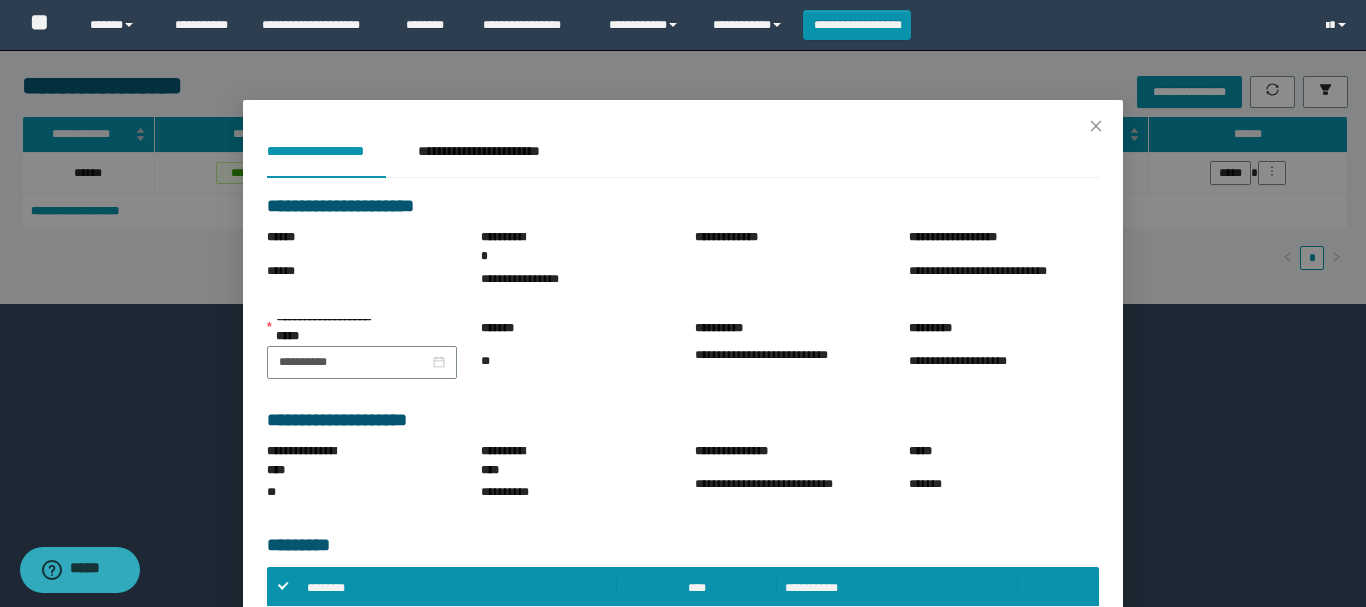 scroll, scrollTop: 291, scrollLeft: 0, axis: vertical 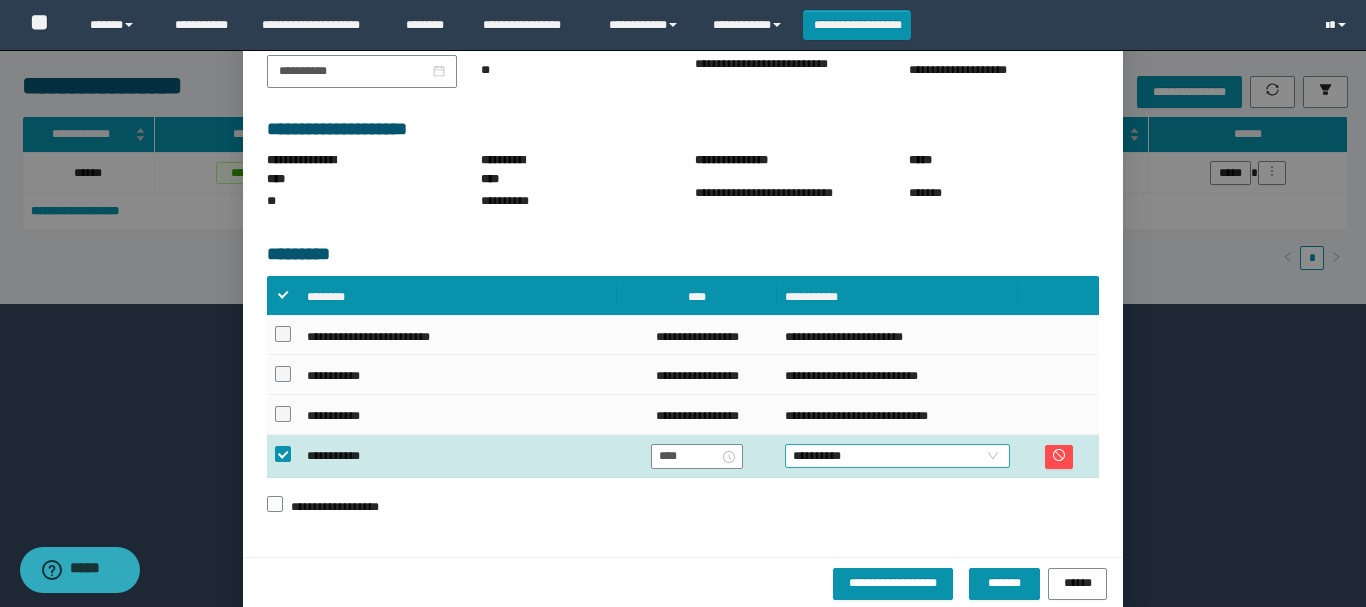 click on "**********" at bounding box center (897, 456) 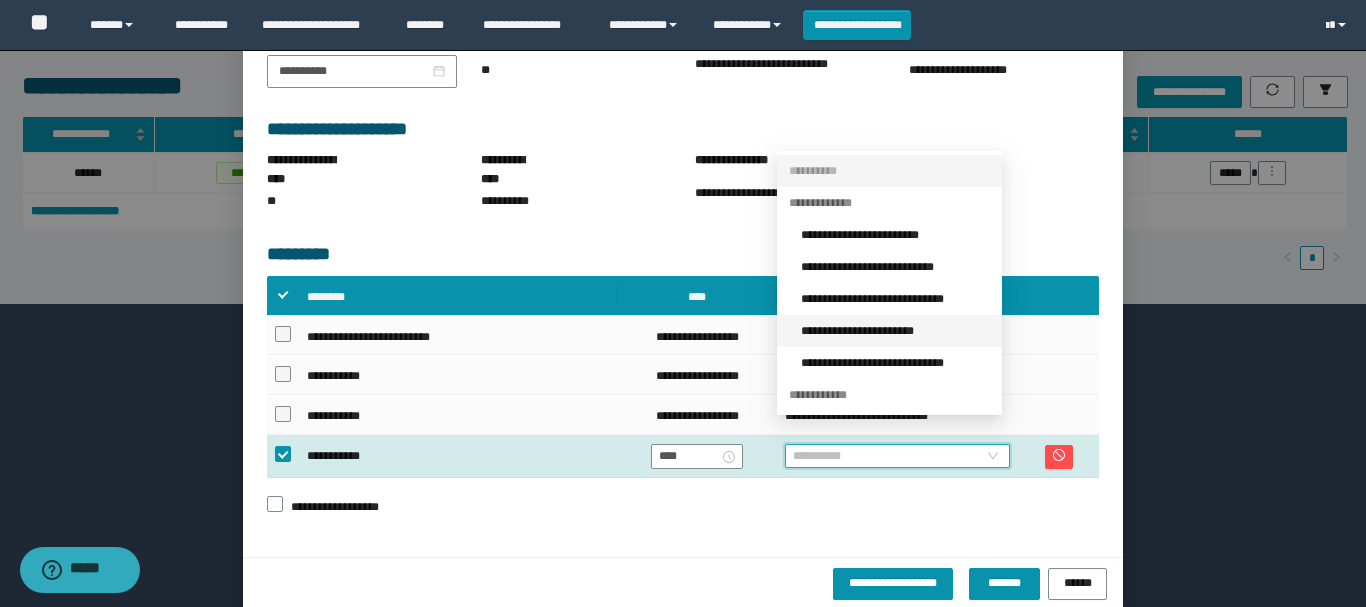 click on "**********" at bounding box center [895, 331] 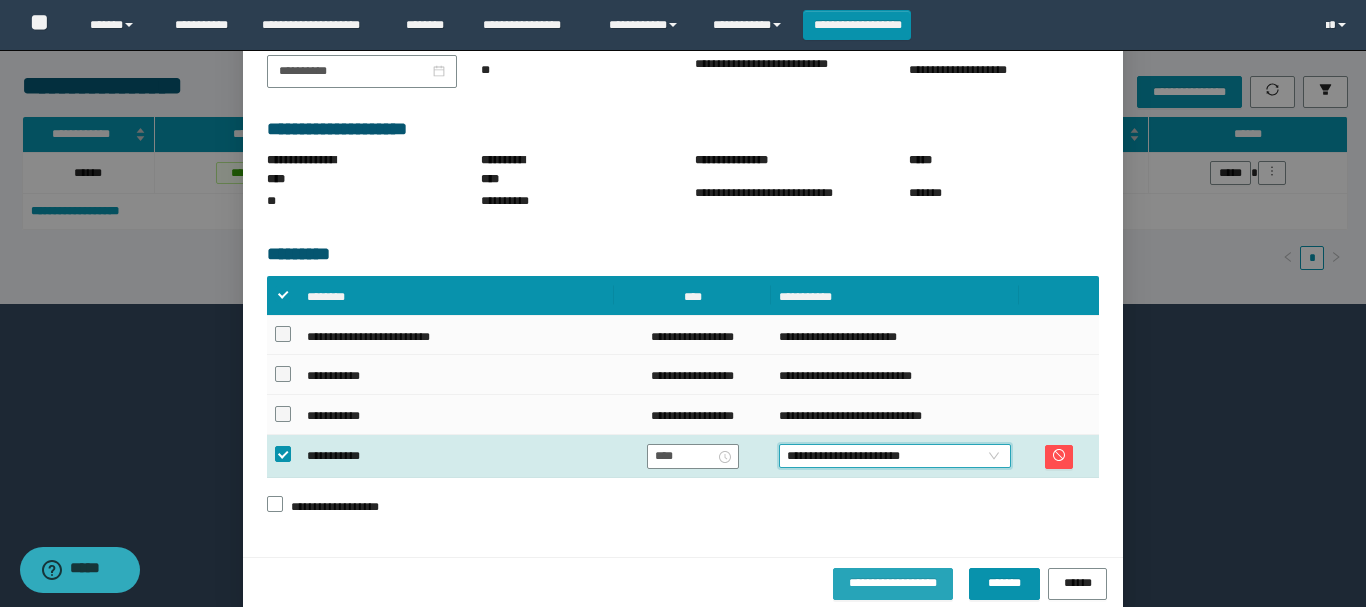 click on "**********" at bounding box center (893, 582) 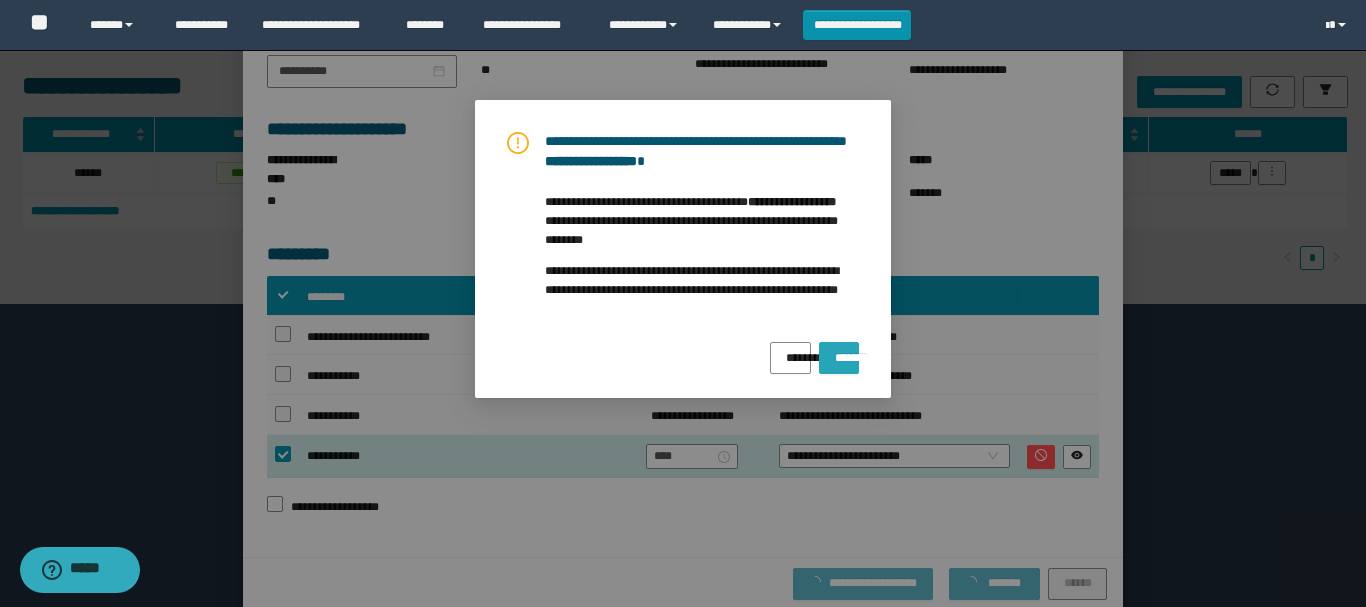 click on "*******" at bounding box center [839, 351] 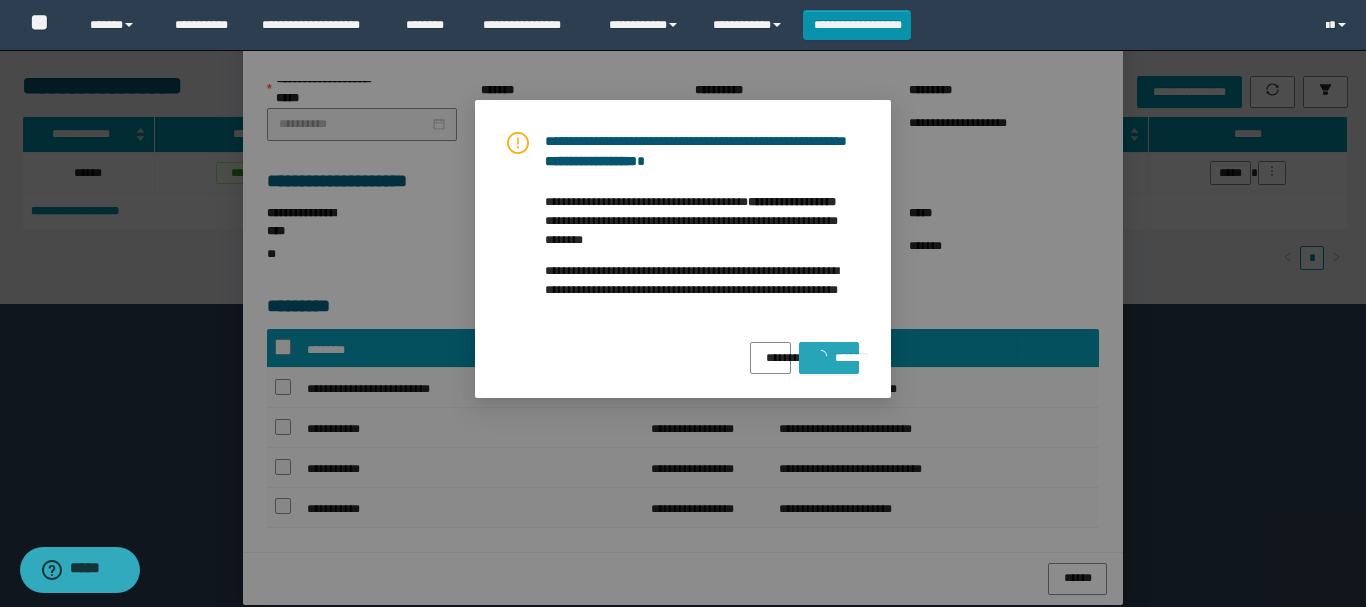 scroll, scrollTop: 287, scrollLeft: 0, axis: vertical 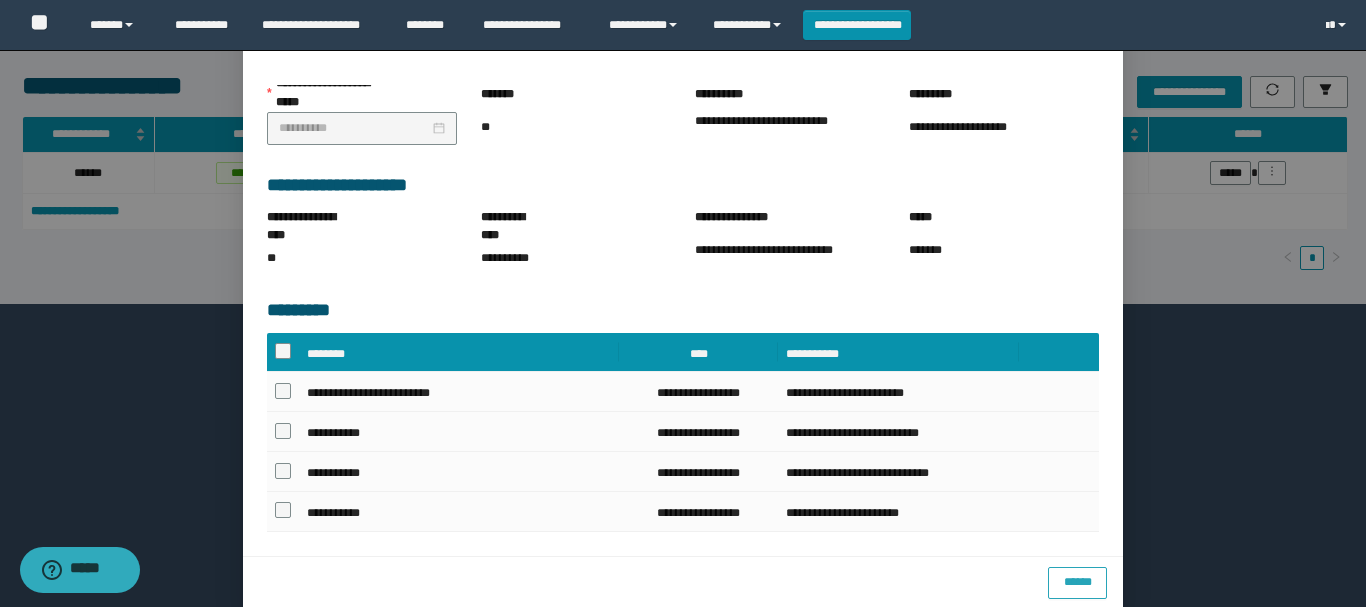 click on "******" at bounding box center [1077, 581] 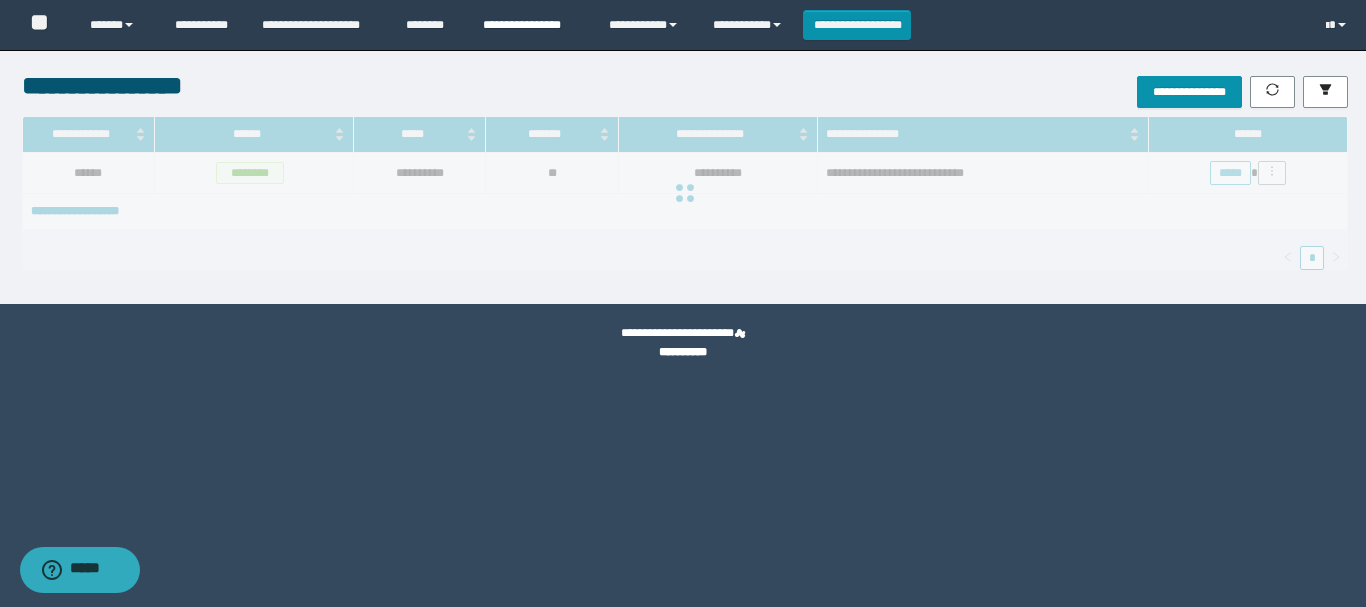 scroll, scrollTop: 0, scrollLeft: 0, axis: both 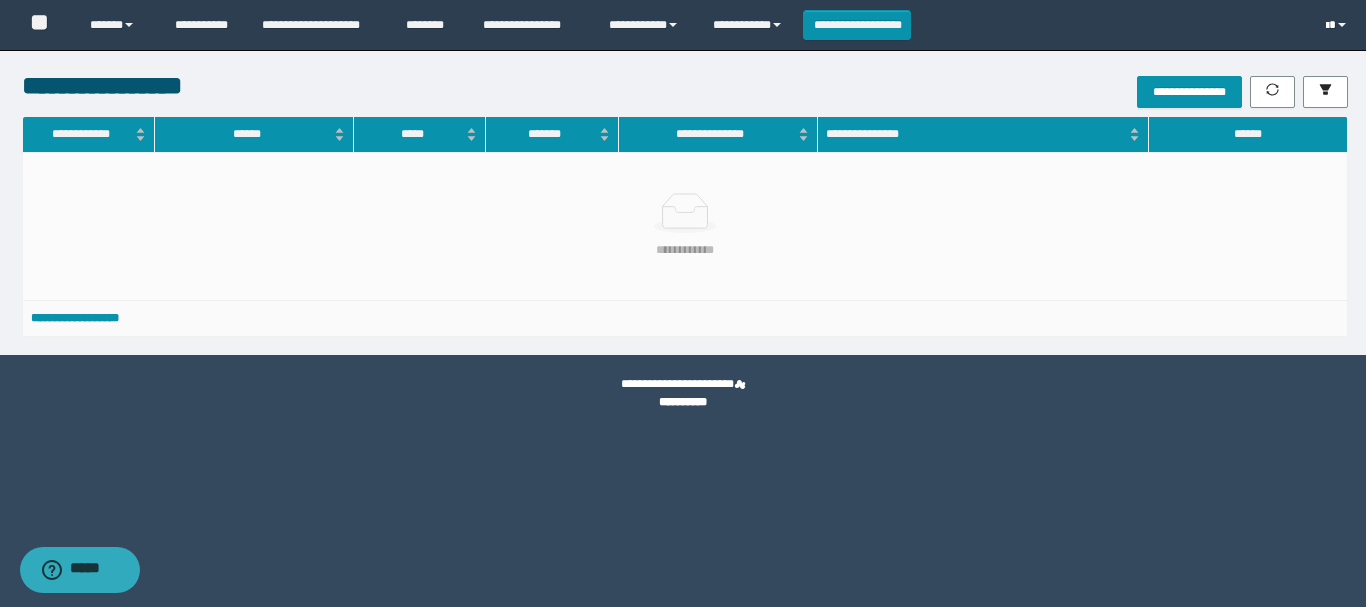 click at bounding box center [1338, 25] 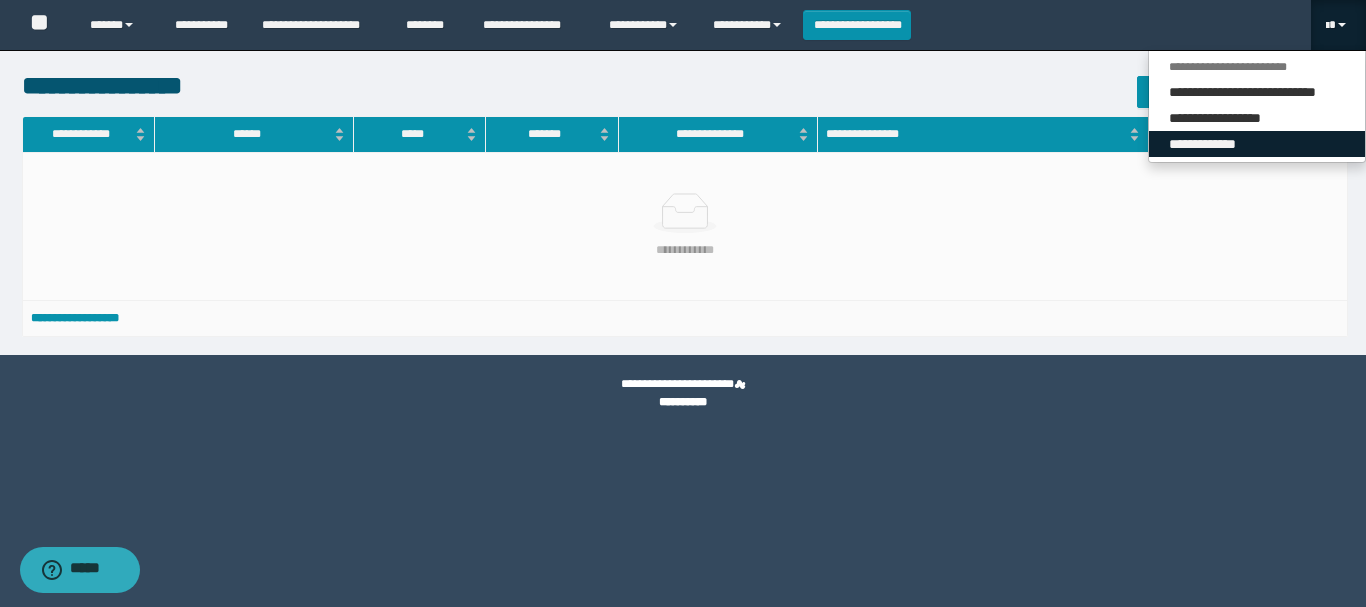 click on "**********" at bounding box center (1257, 144) 